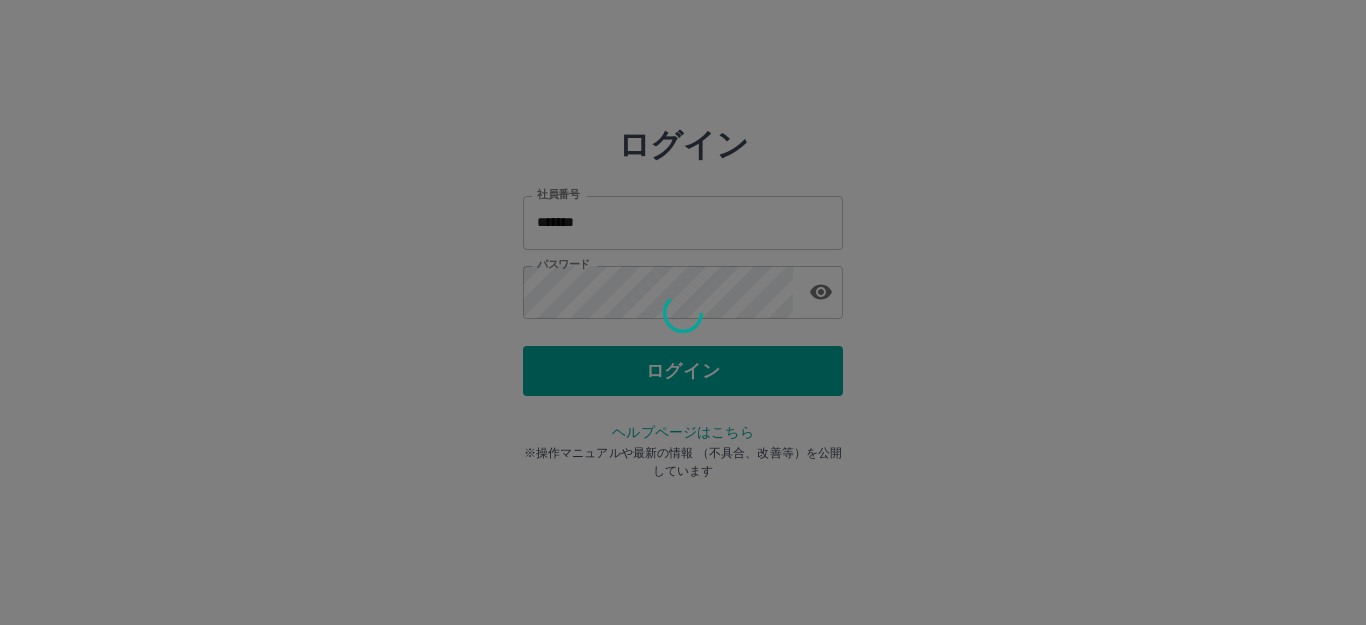 scroll, scrollTop: 0, scrollLeft: 0, axis: both 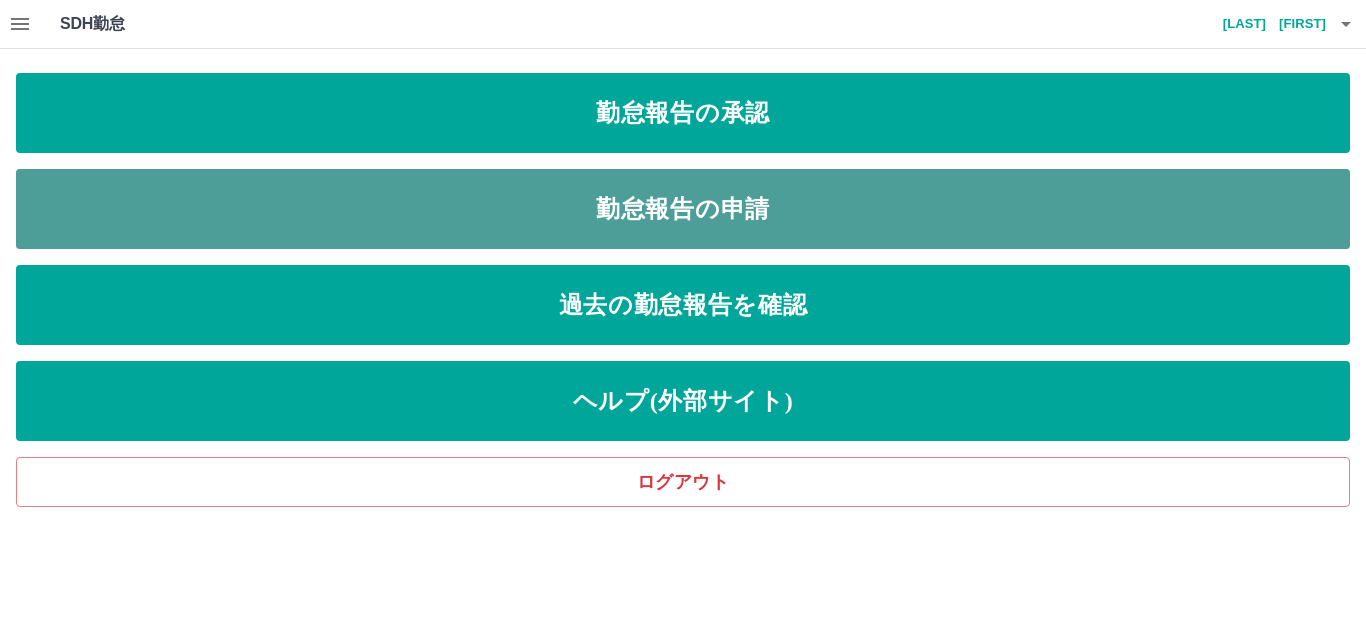 click on "勤怠報告の申請" at bounding box center [683, 113] 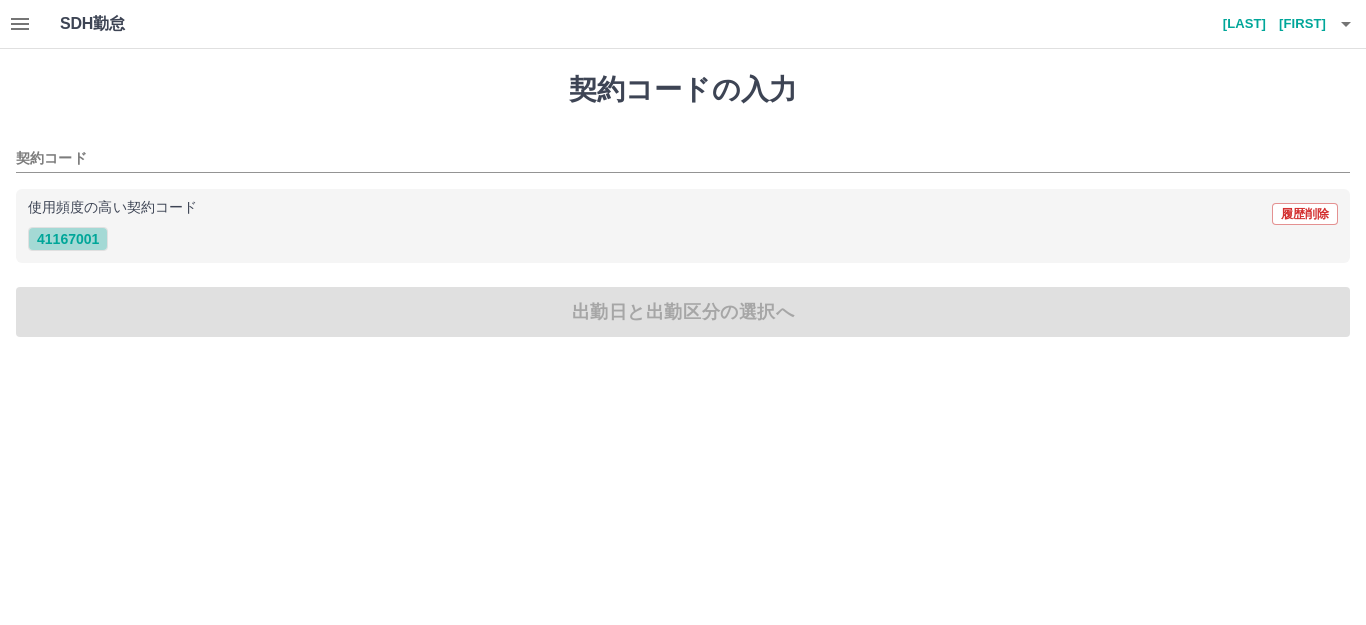 click on "41167001" at bounding box center (68, 239) 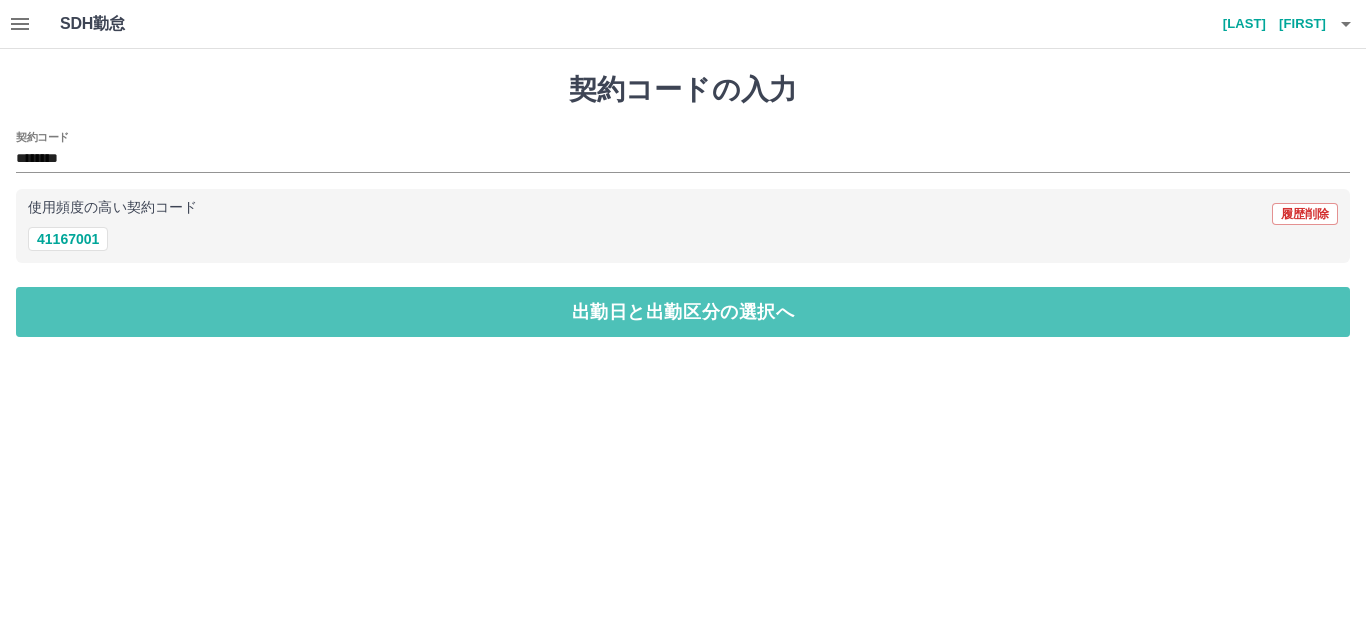 drag, startPoint x: 62, startPoint y: 298, endPoint x: 65, endPoint y: 275, distance: 23.194826 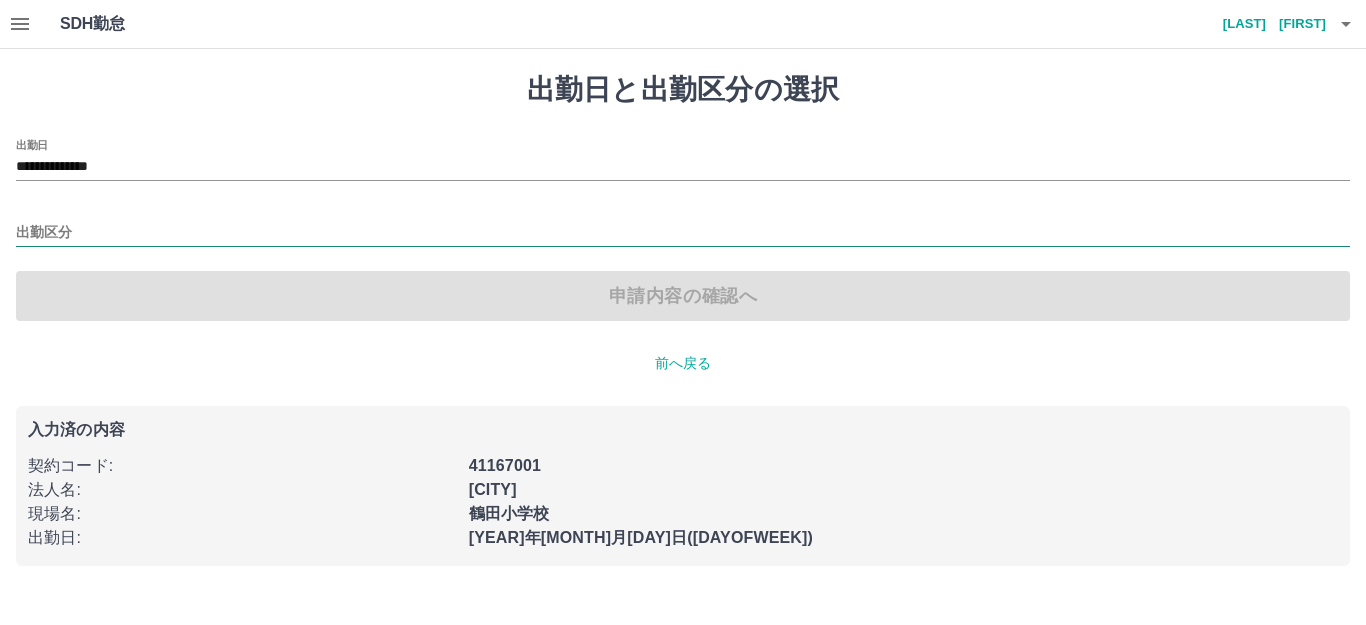 click on "出勤区分" at bounding box center (683, 233) 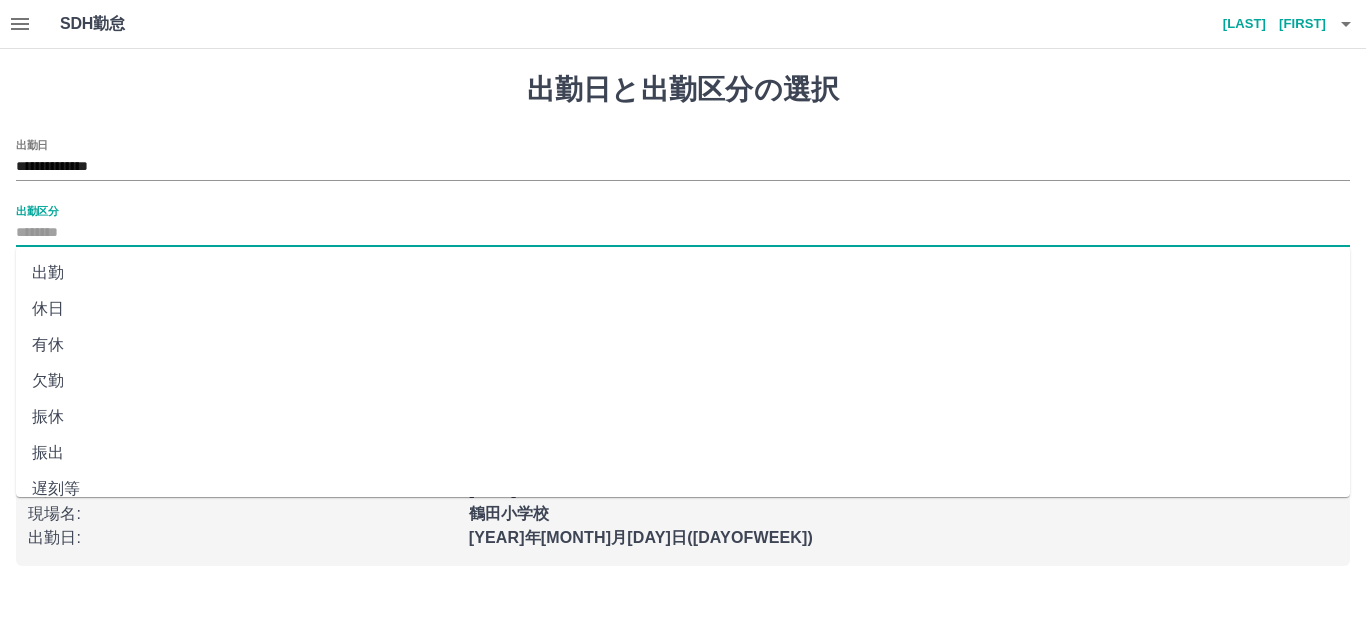 click on "出勤" at bounding box center [683, 273] 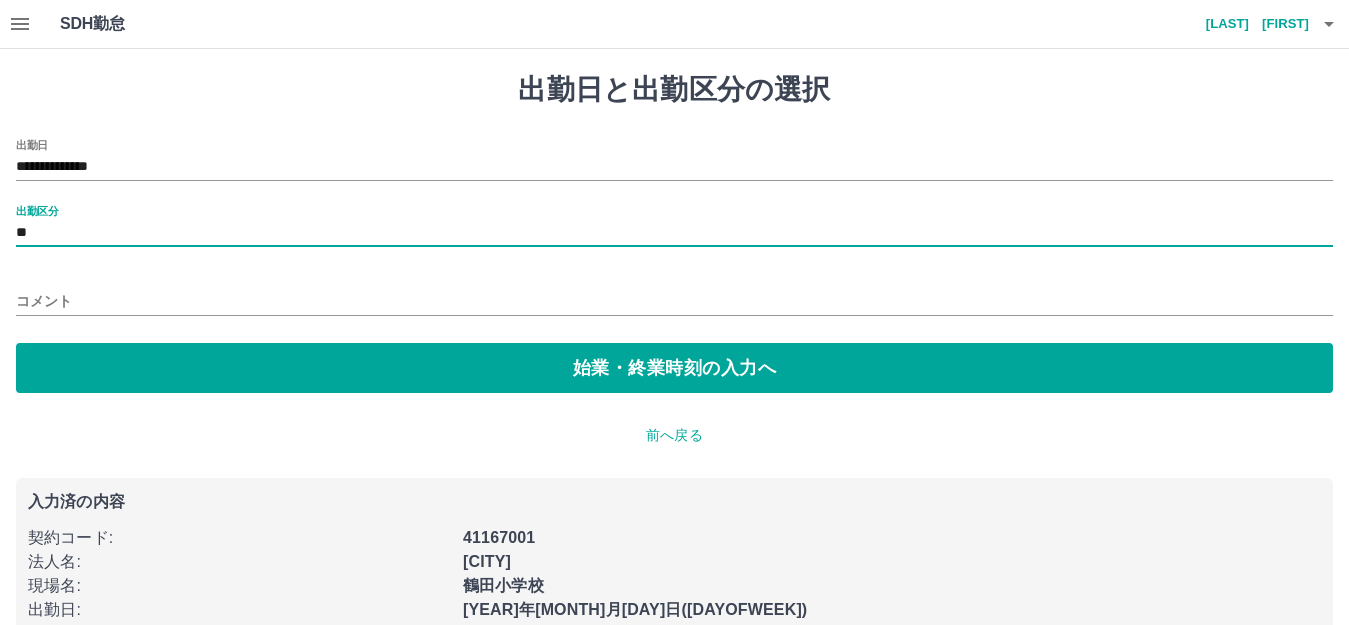 click on "コメント" at bounding box center [674, 301] 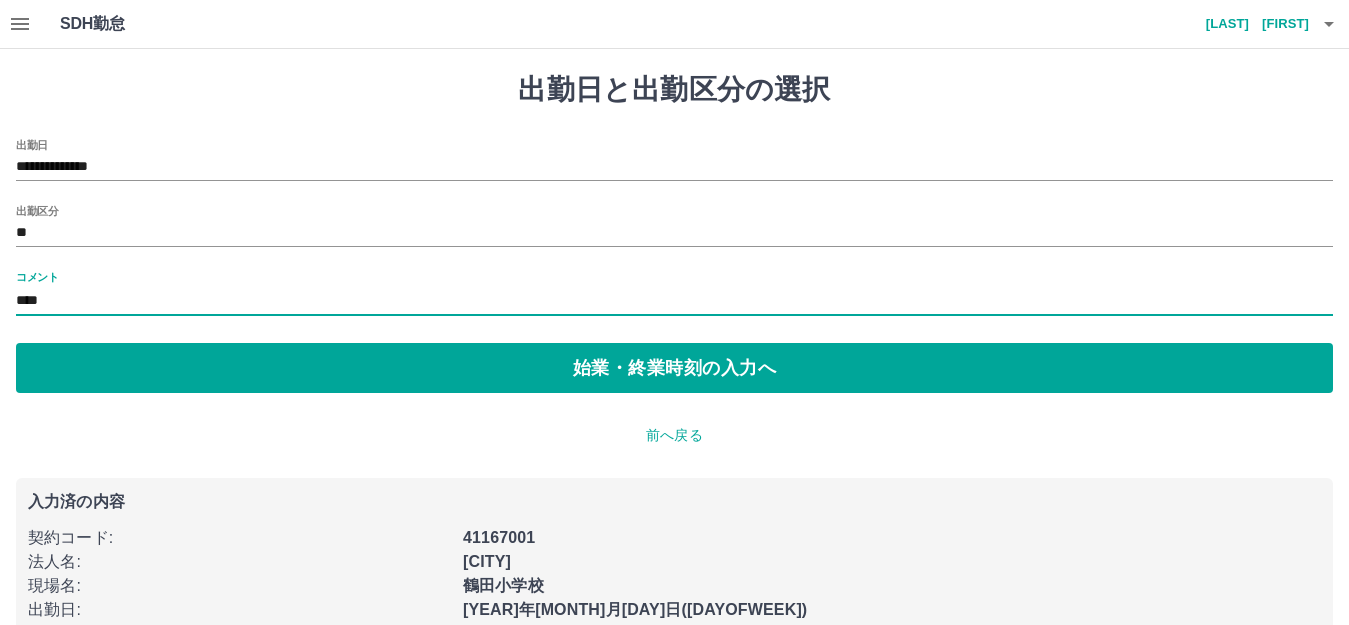 click on "****" at bounding box center (674, 301) 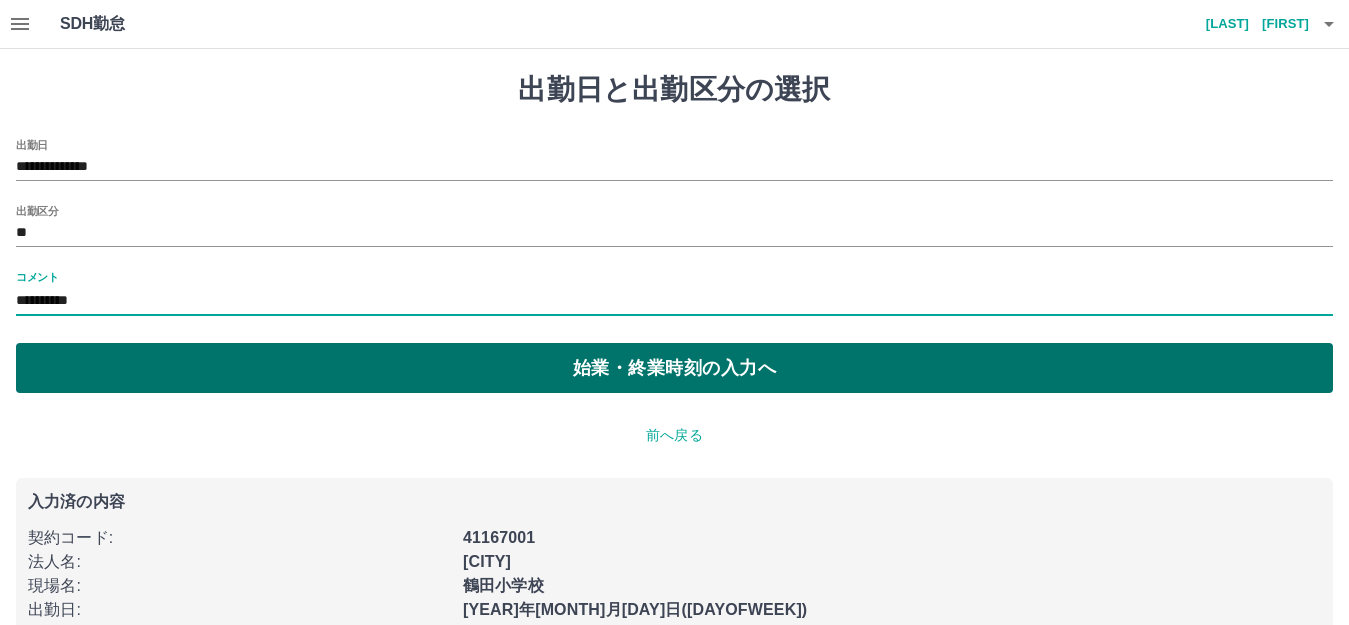 click on "始業・終業時刻の入力へ" at bounding box center (674, 368) 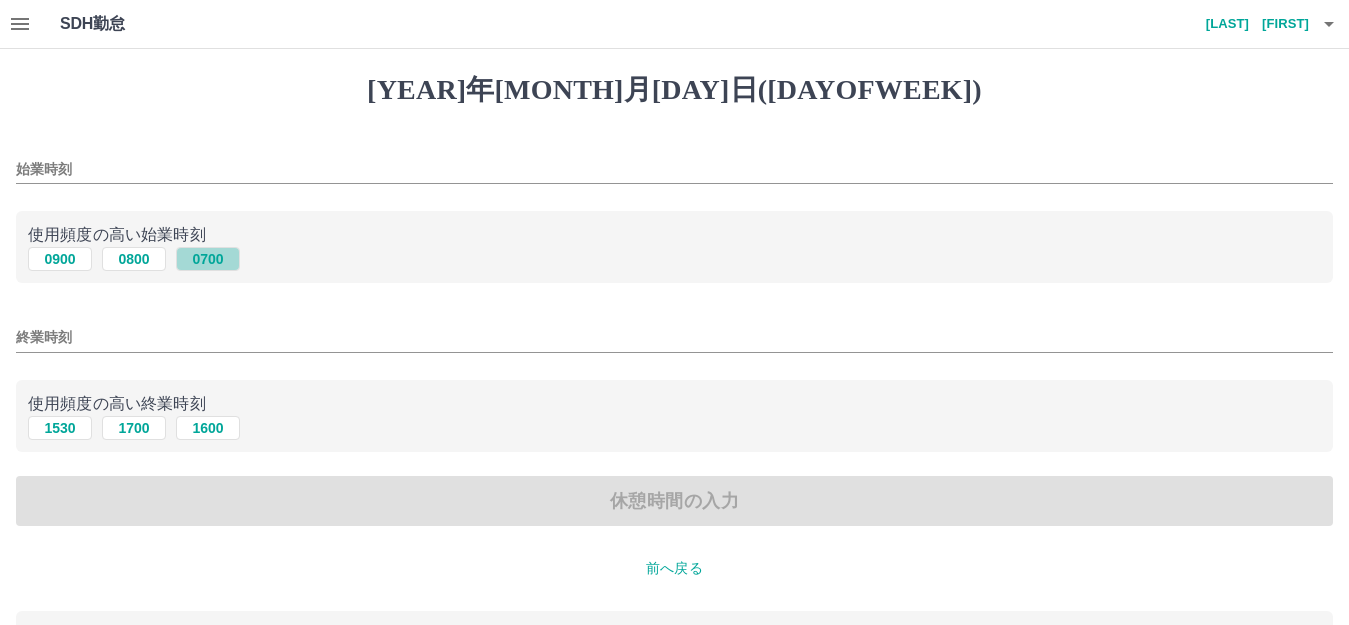 click on "0700" at bounding box center (208, 259) 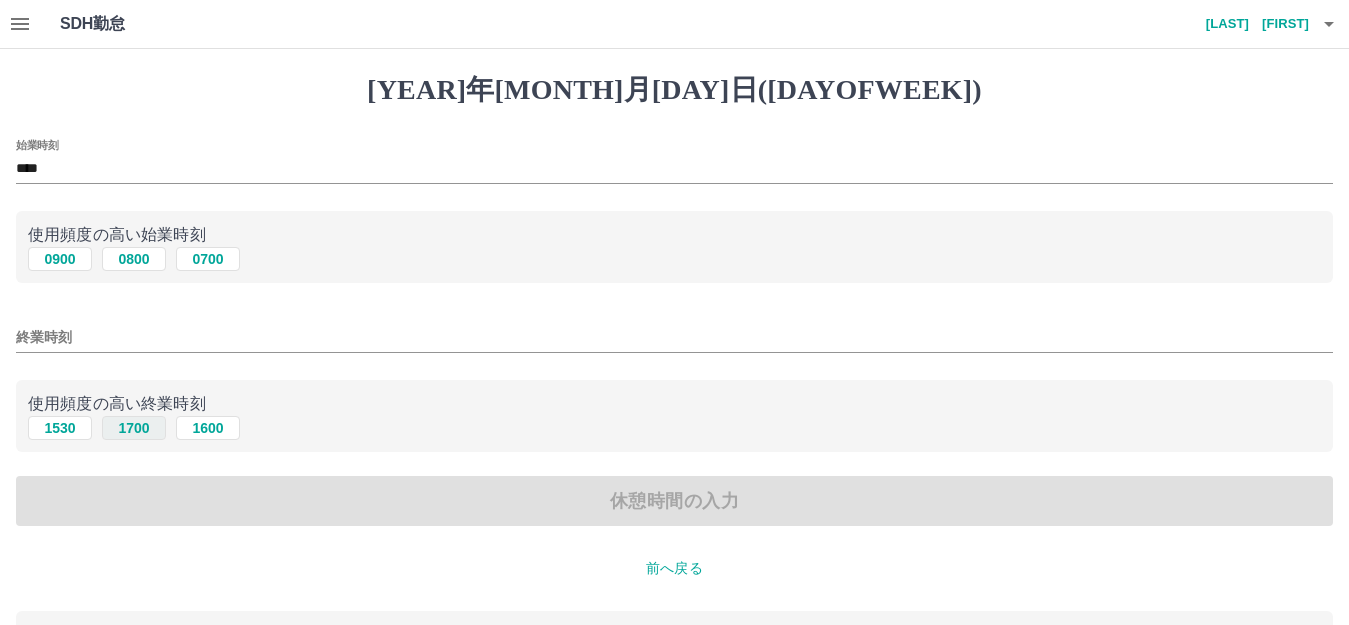 click on "1700" at bounding box center [134, 259] 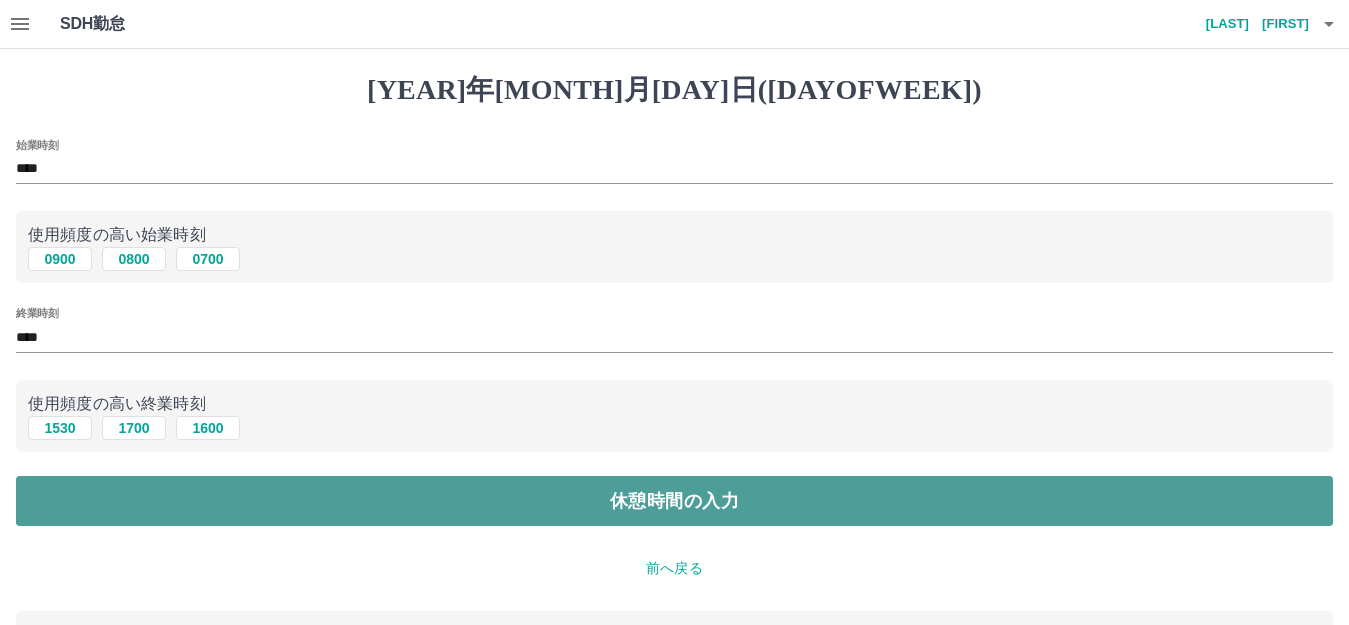 click on "休憩時間の入力" at bounding box center (674, 501) 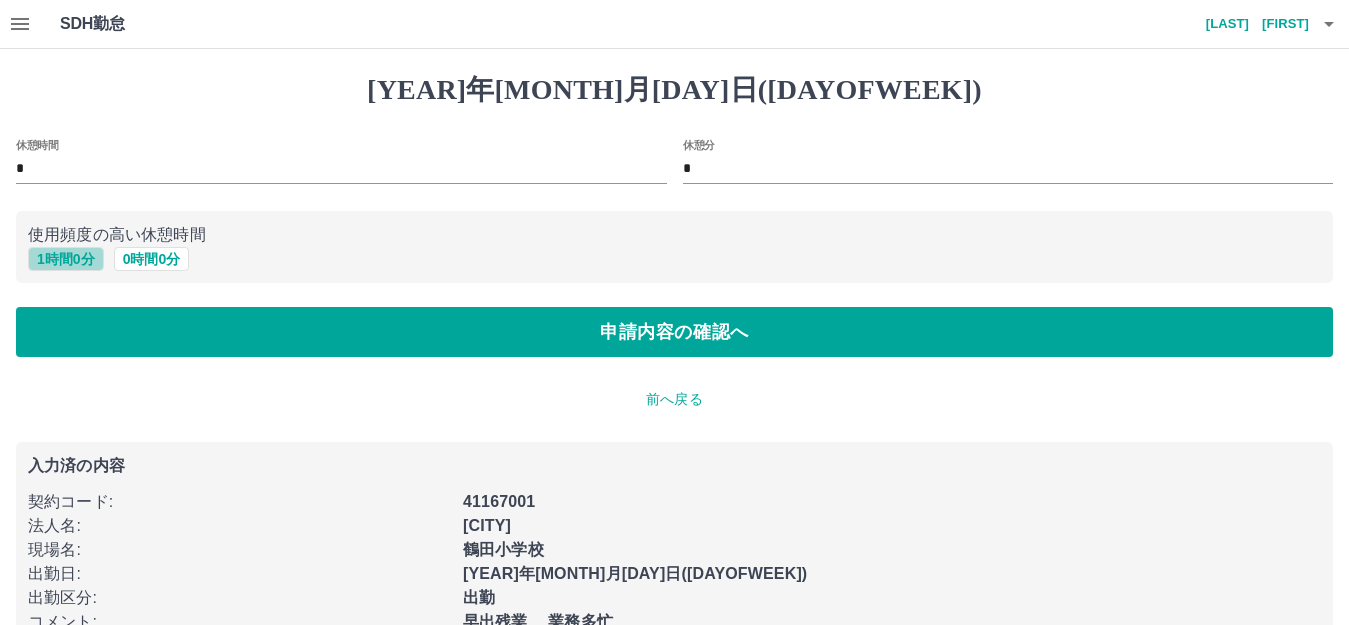 click on "1 時間 0 分" at bounding box center [66, 259] 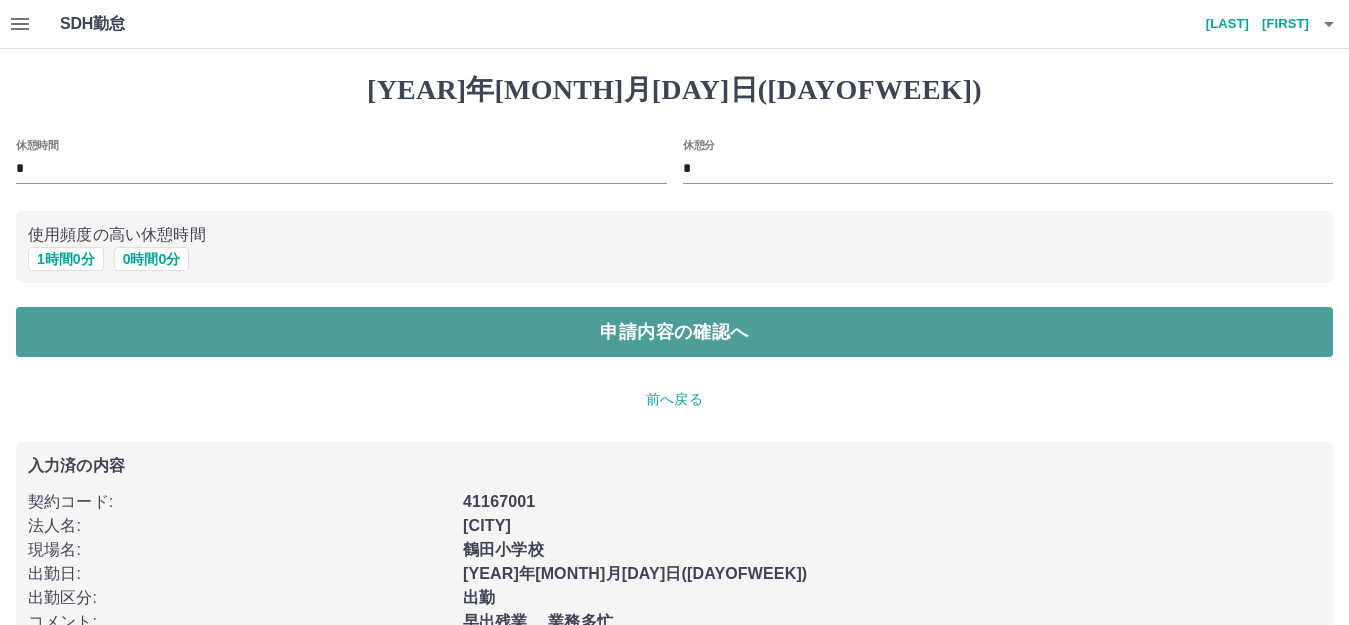 click on "申請内容の確認へ" at bounding box center (674, 332) 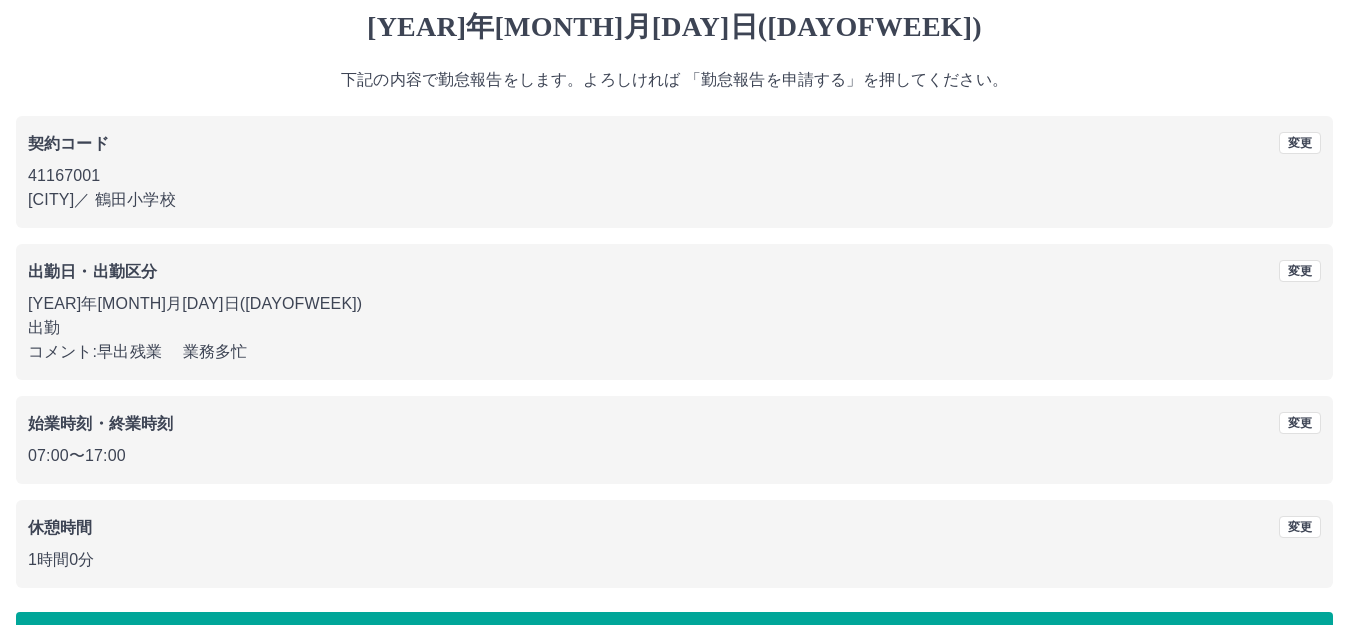 scroll, scrollTop: 124, scrollLeft: 0, axis: vertical 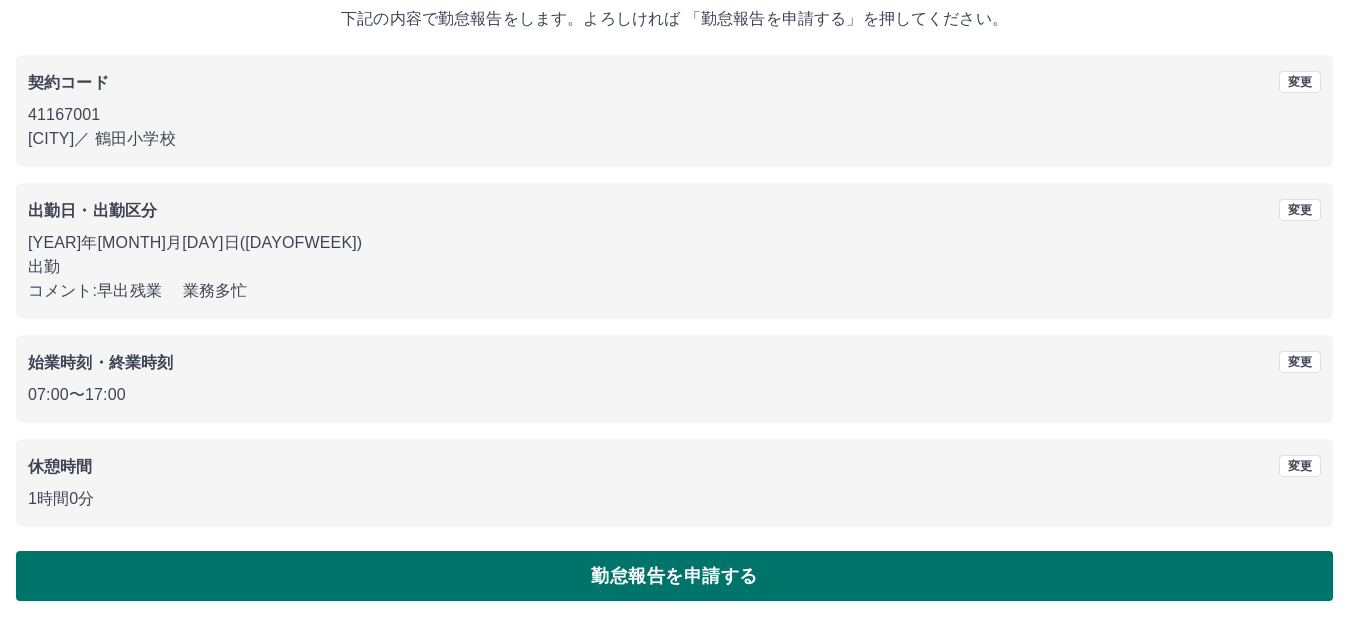click on "勤怠報告を申請する" at bounding box center (674, 576) 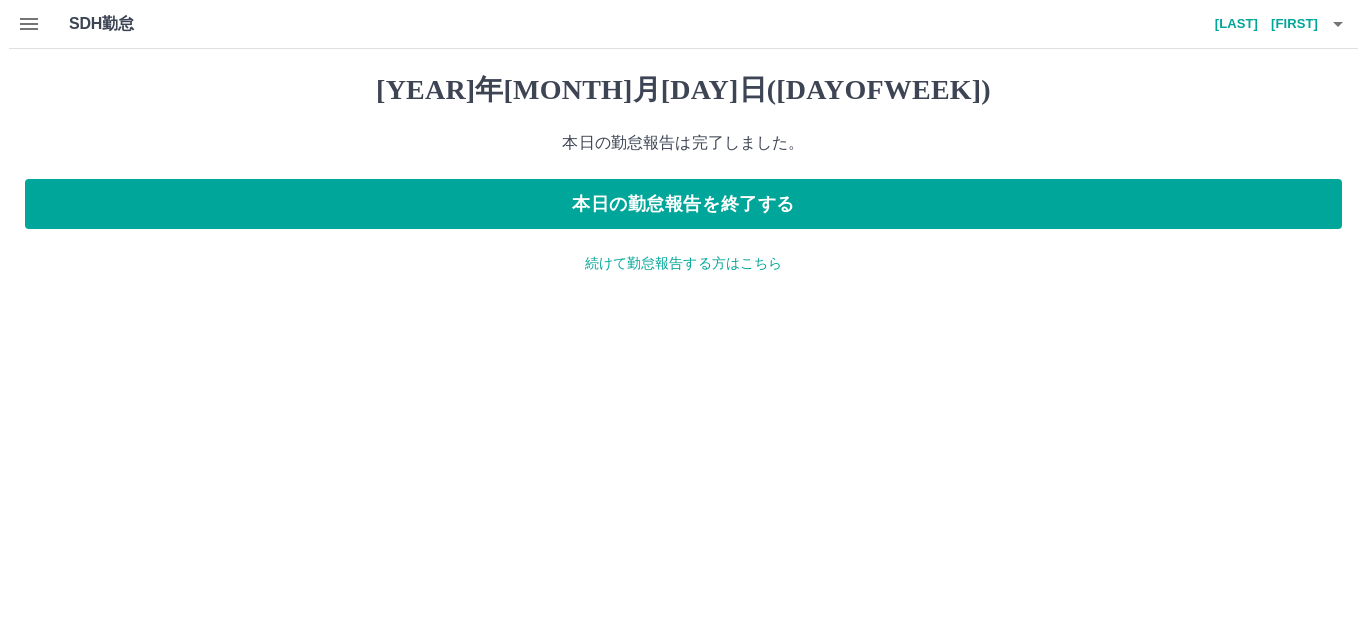 scroll, scrollTop: 0, scrollLeft: 0, axis: both 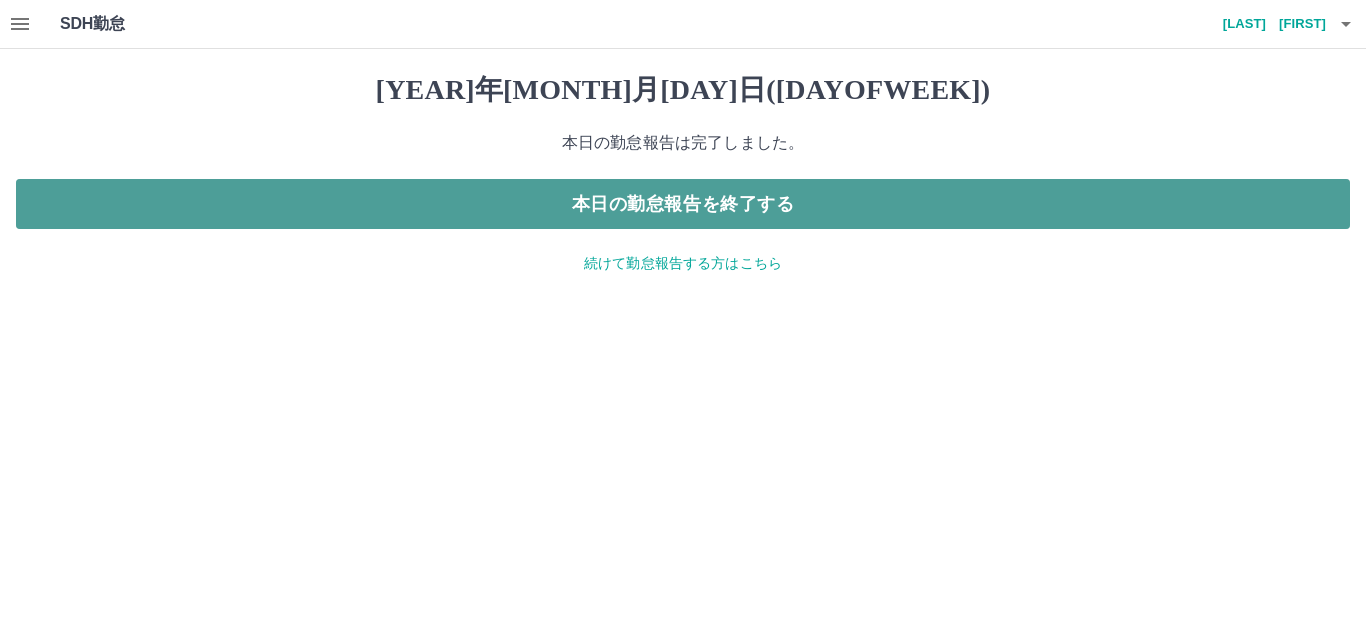 click on "本日の勤怠報告を終了する" at bounding box center (683, 204) 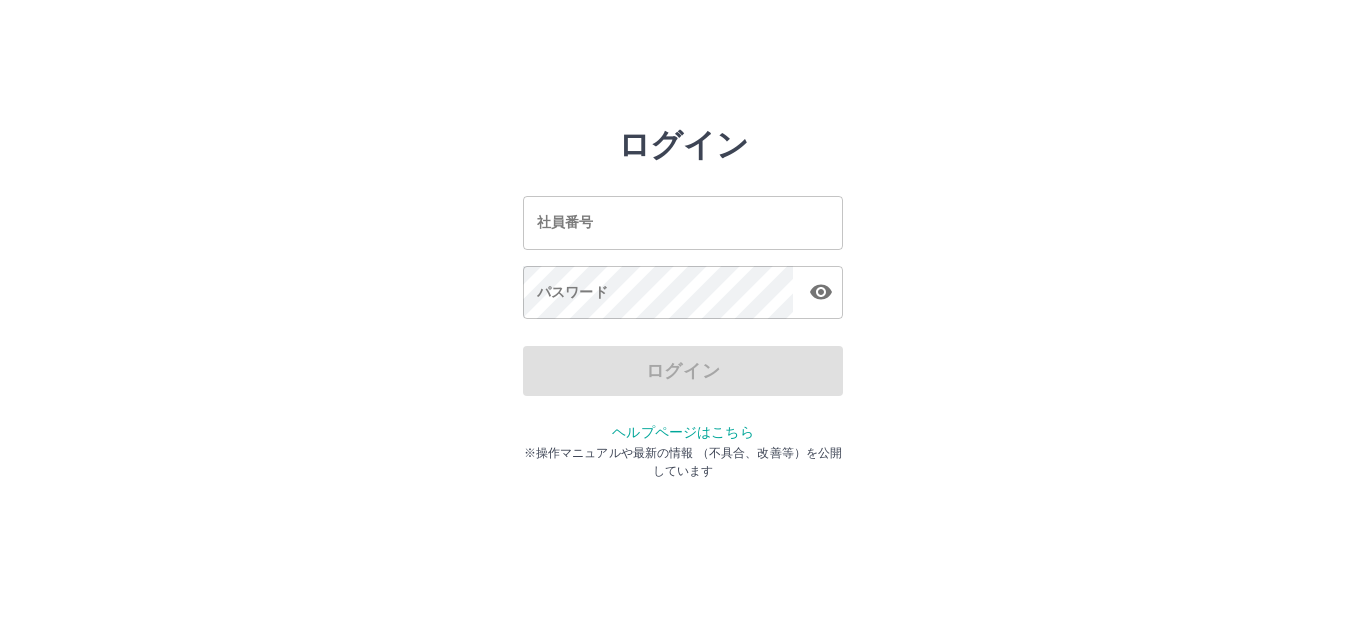 scroll, scrollTop: 0, scrollLeft: 0, axis: both 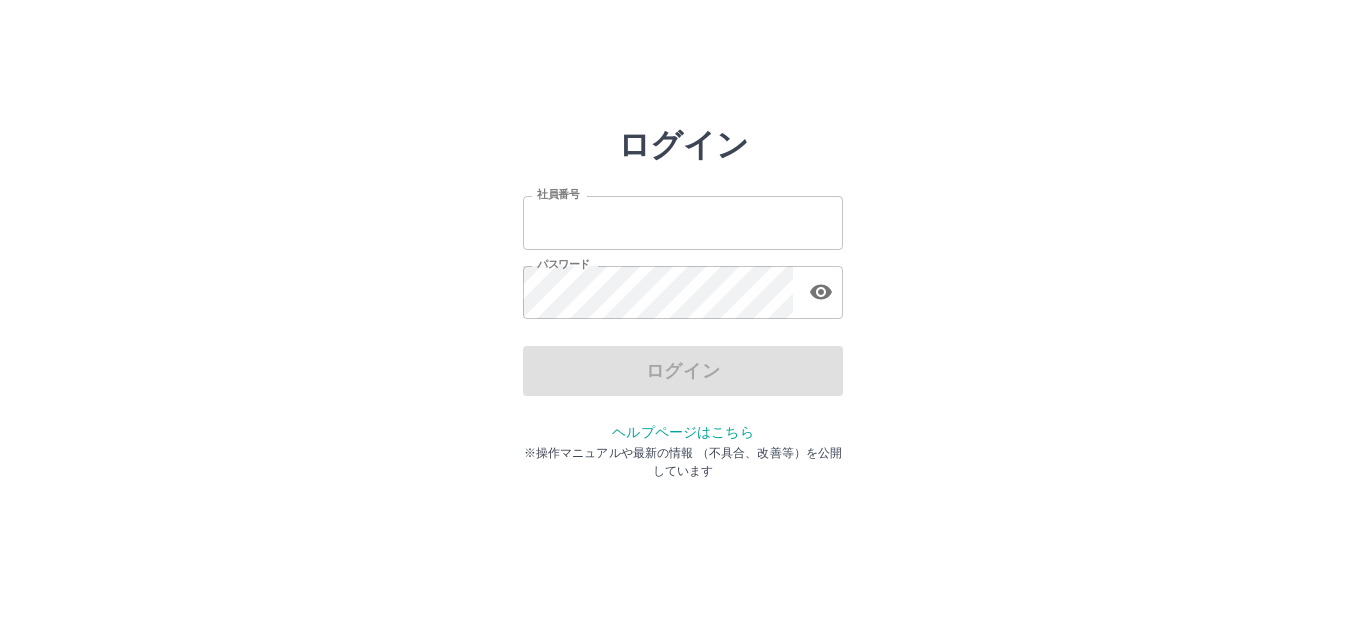 type on "*******" 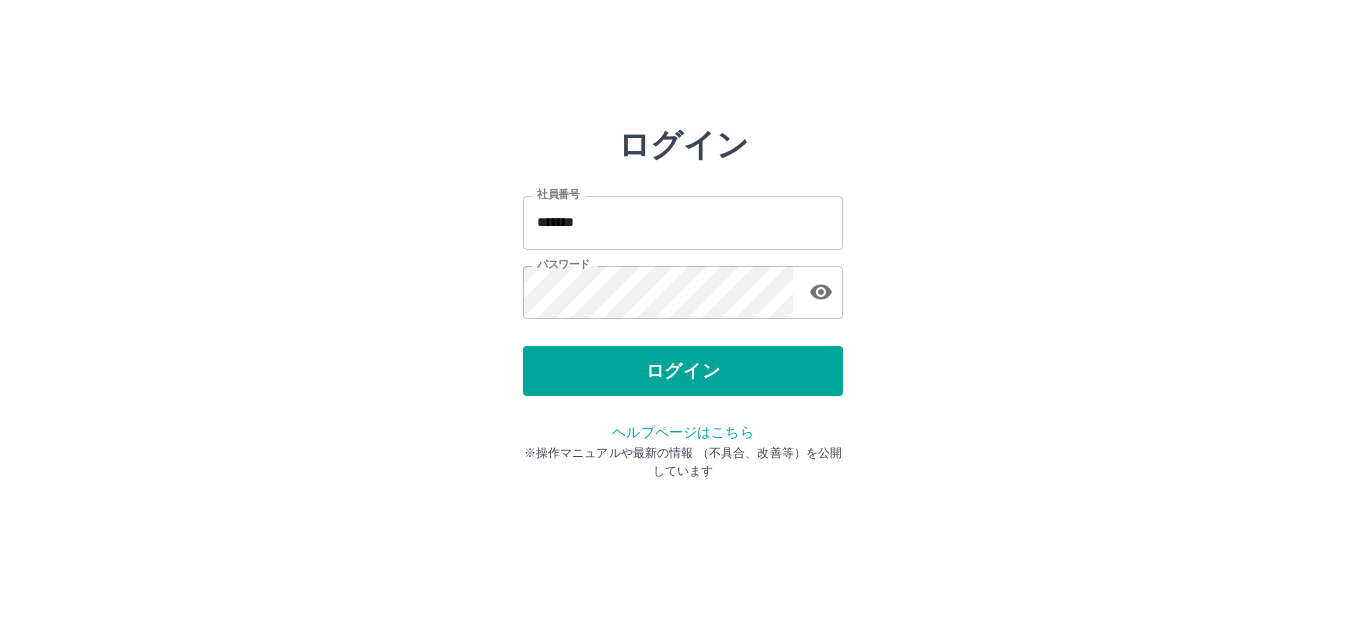 click on "ログイン" at bounding box center [683, 371] 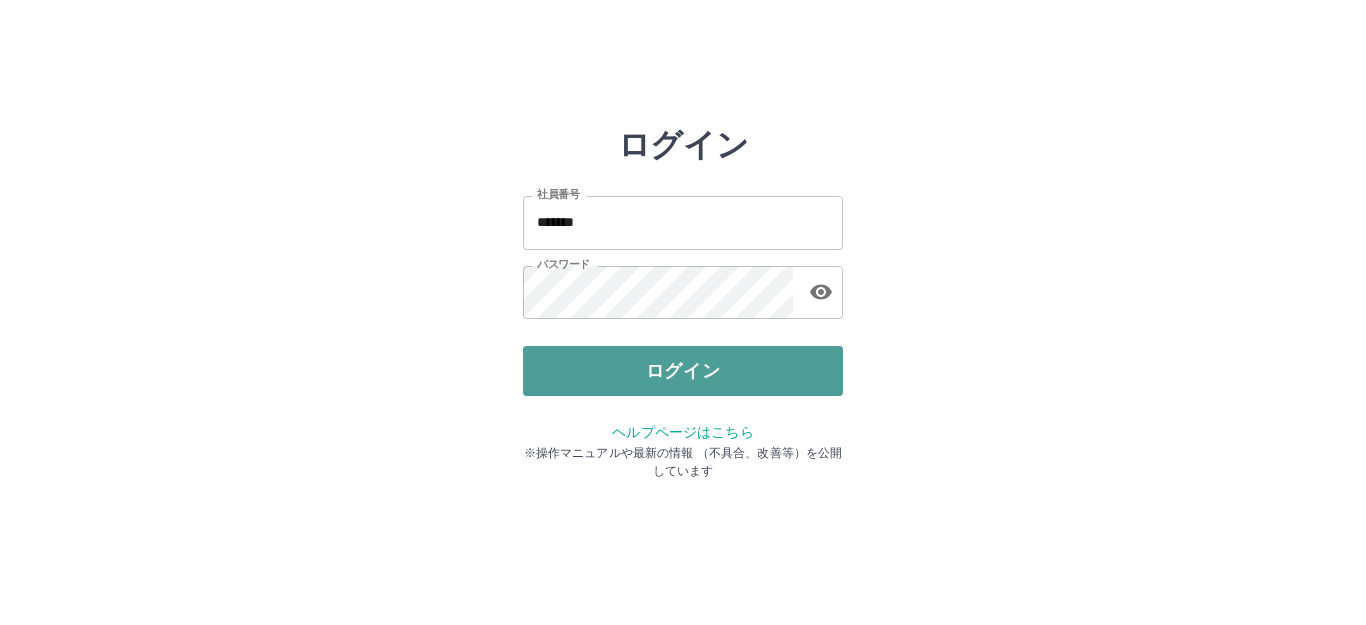 click on "ログイン" at bounding box center (683, 371) 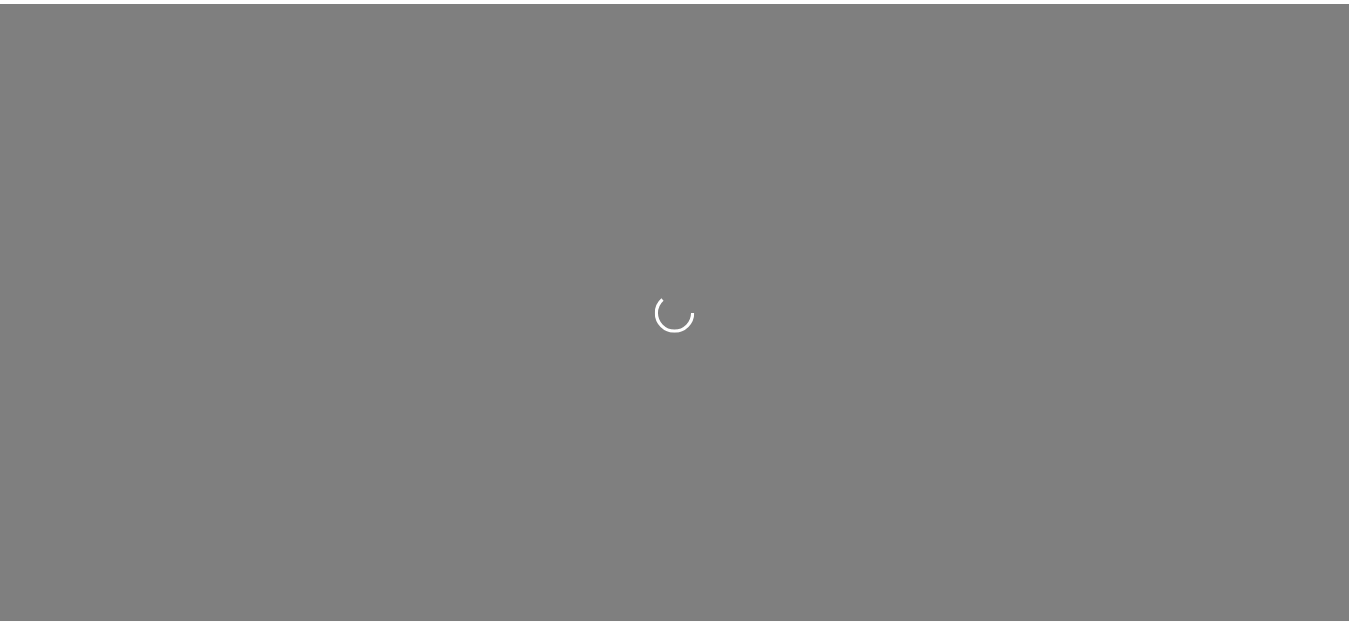 scroll, scrollTop: 0, scrollLeft: 0, axis: both 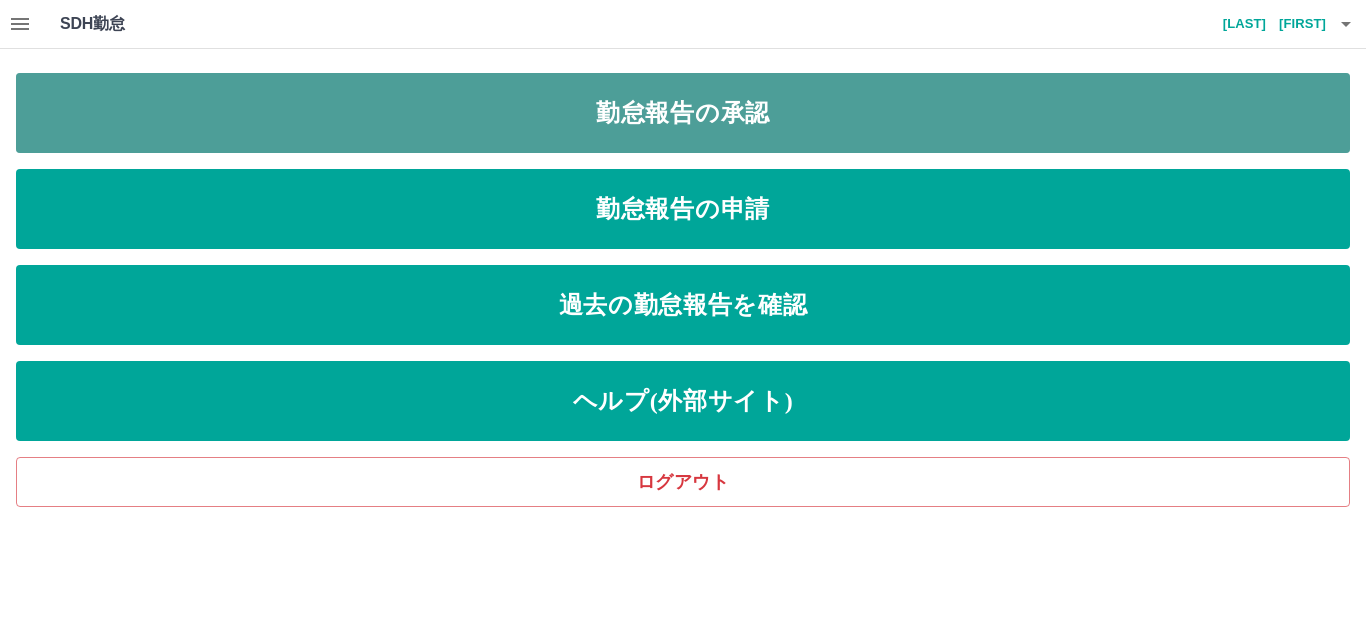 drag, startPoint x: 57, startPoint y: 99, endPoint x: 66, endPoint y: 110, distance: 14.21267 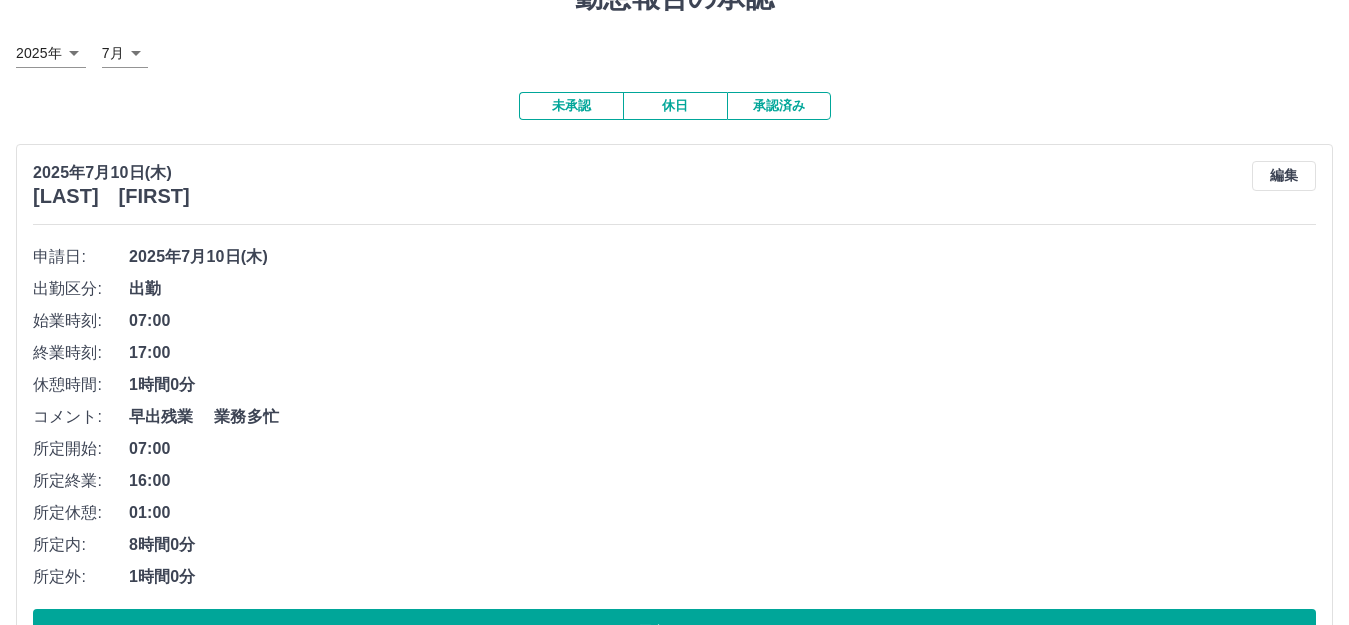 scroll, scrollTop: 169, scrollLeft: 0, axis: vertical 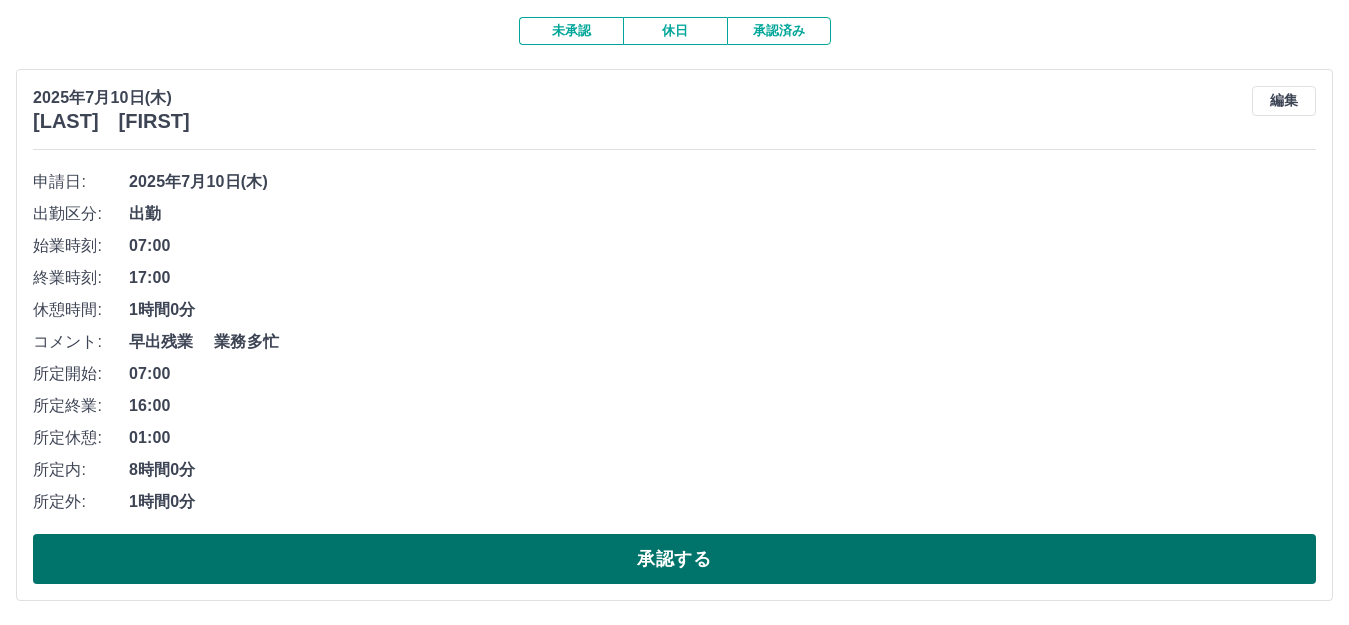click on "承認する" at bounding box center (674, 559) 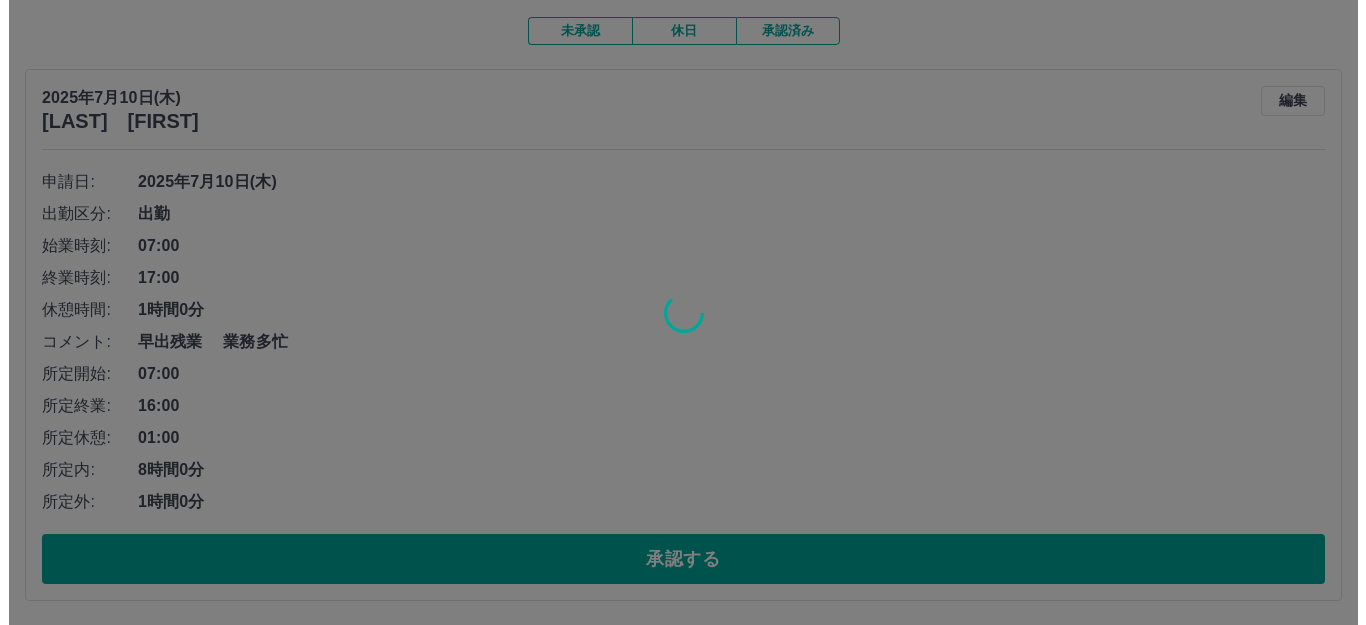 scroll, scrollTop: 0, scrollLeft: 0, axis: both 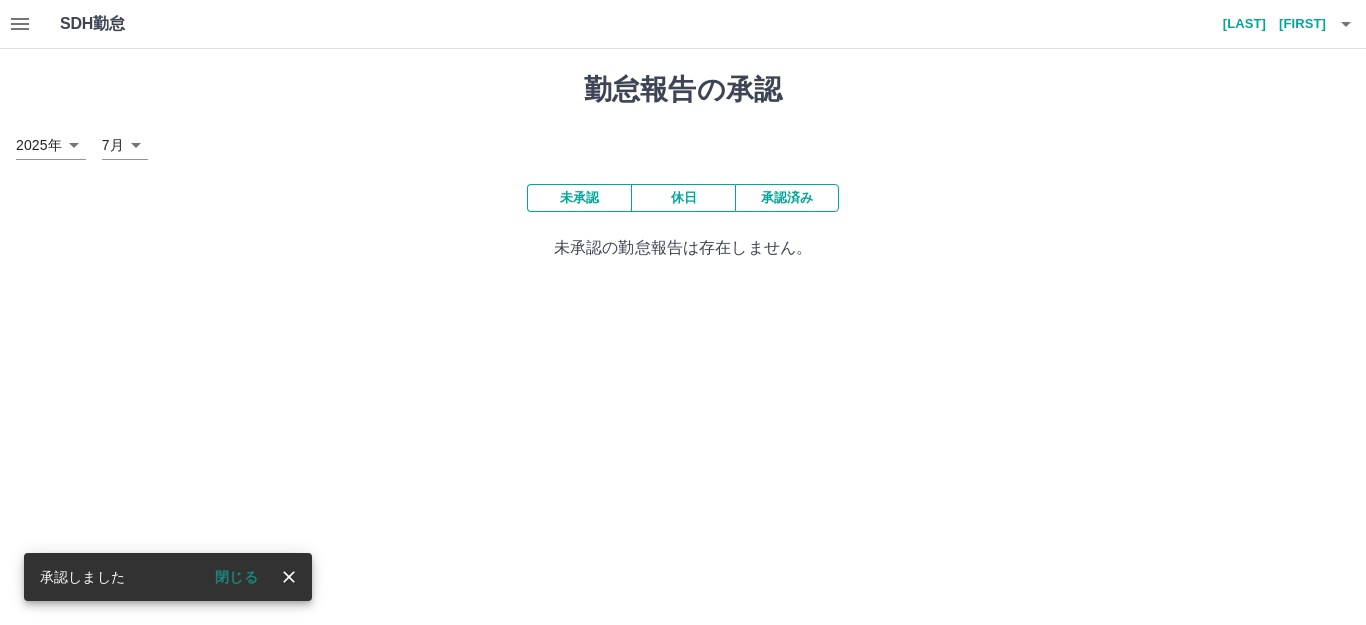 click on "[LAST]　[FIRST]" at bounding box center [1266, 24] 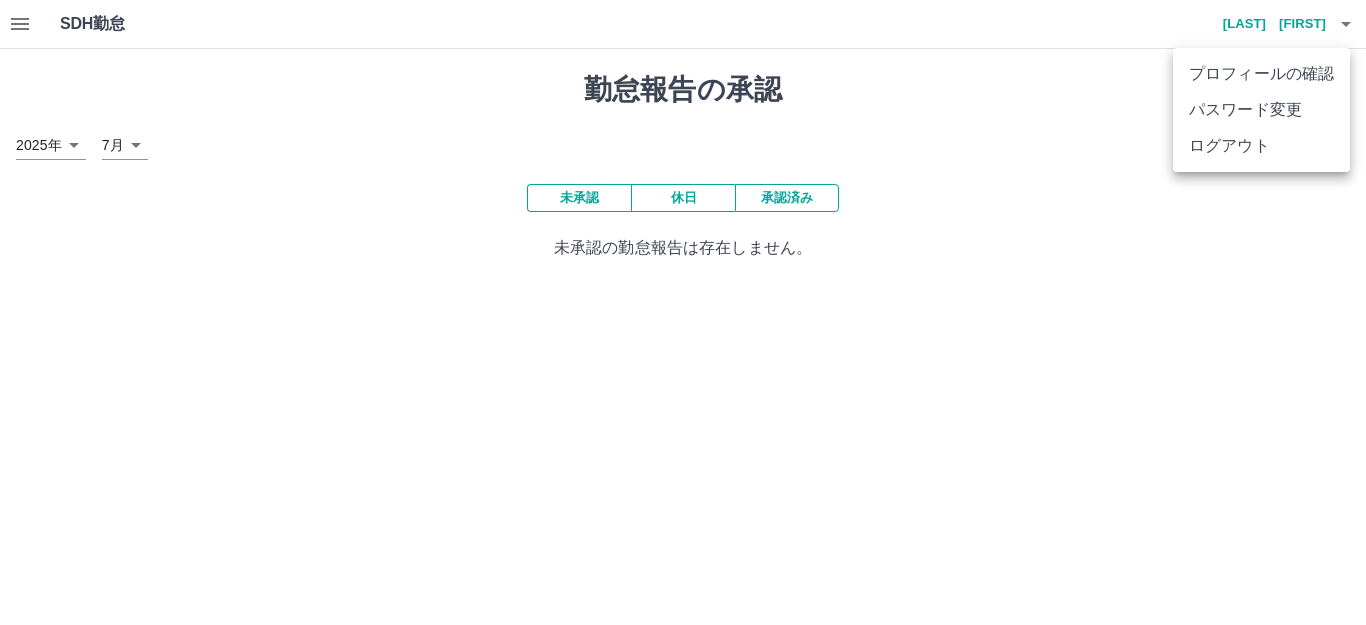 click on "ログアウト" at bounding box center (1261, 146) 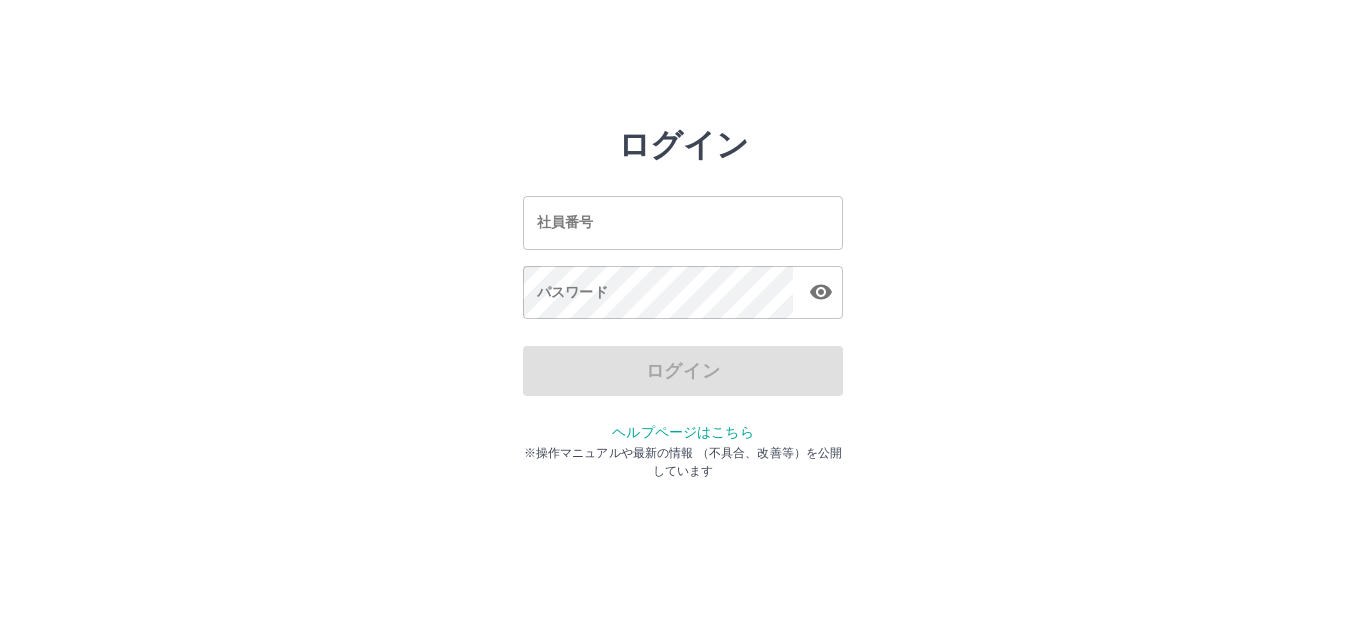 scroll, scrollTop: 0, scrollLeft: 0, axis: both 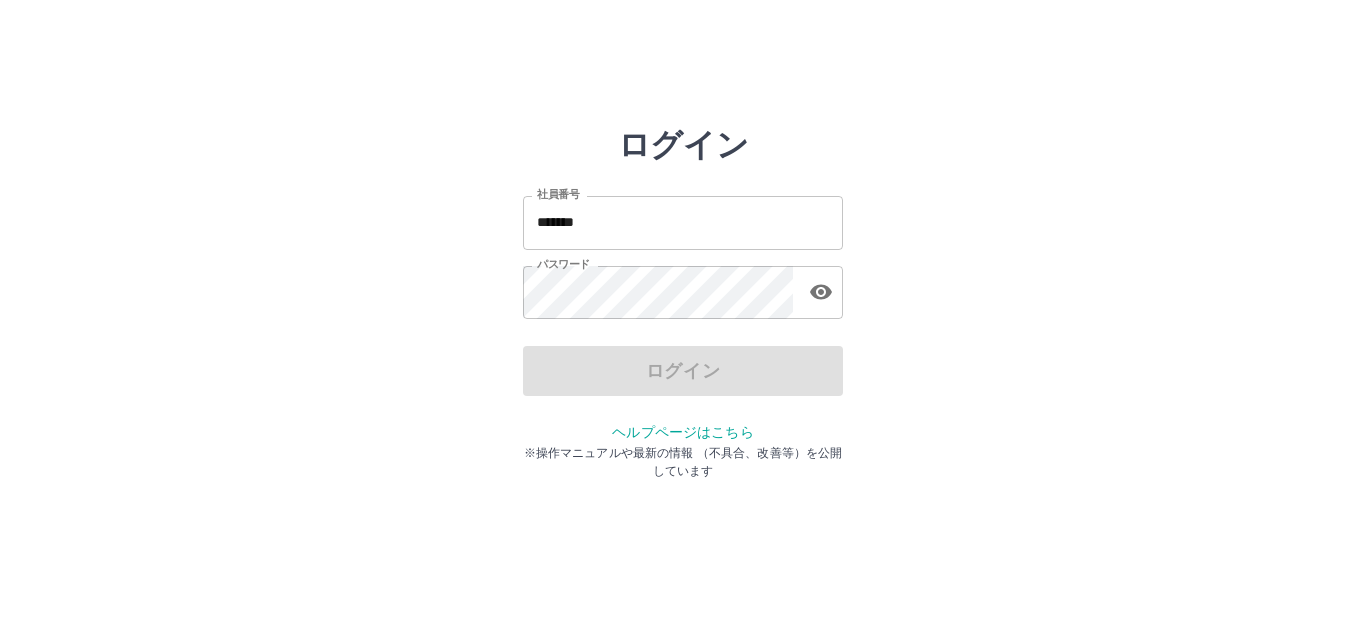 drag, startPoint x: 603, startPoint y: 230, endPoint x: 719, endPoint y: 260, distance: 119.81653 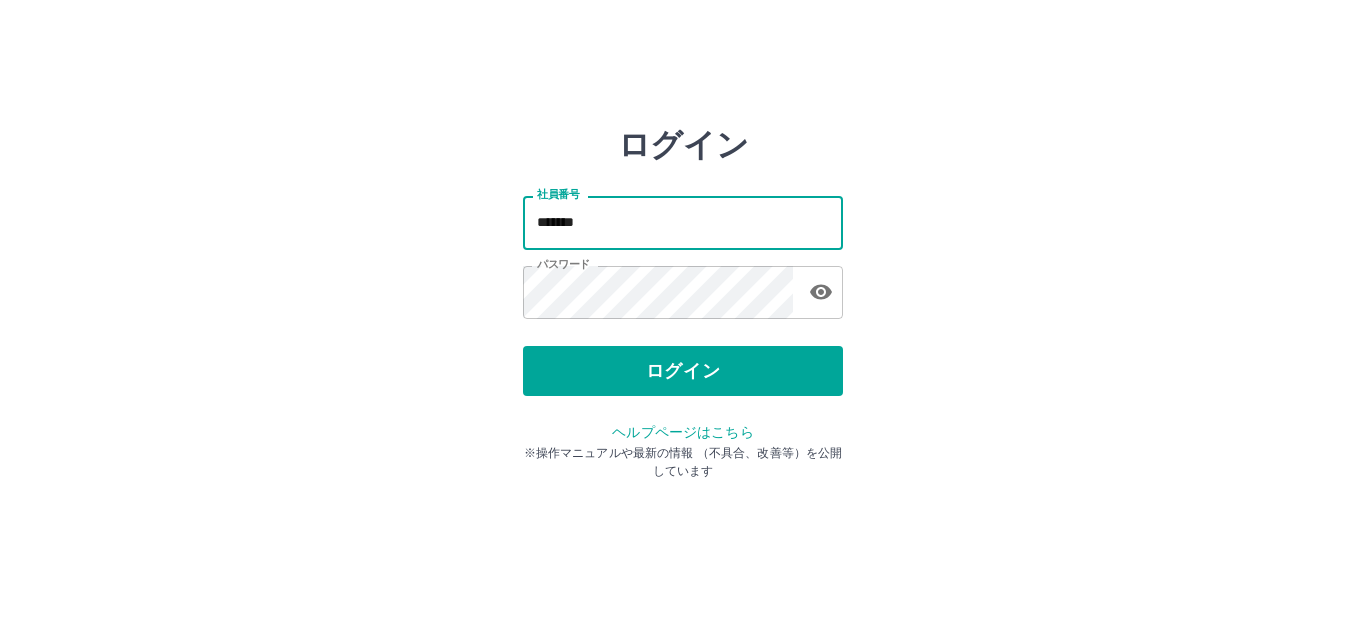 type on "*******" 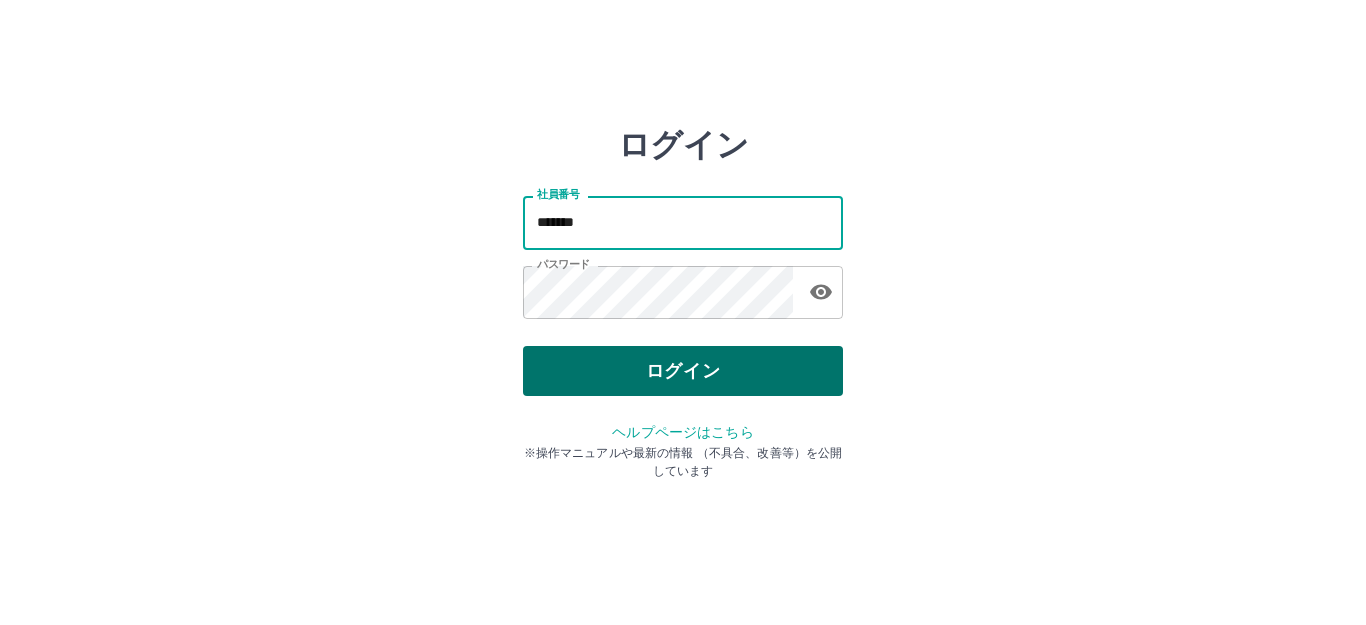 click on "ログイン" at bounding box center [683, 371] 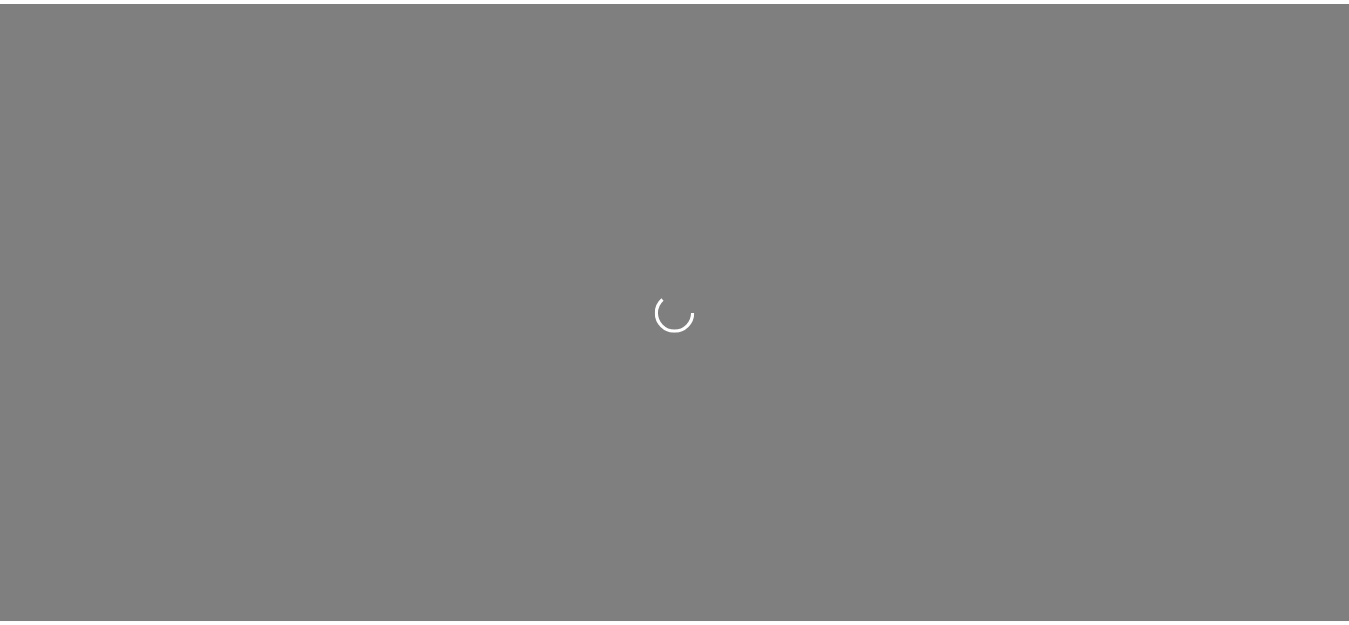 scroll, scrollTop: 0, scrollLeft: 0, axis: both 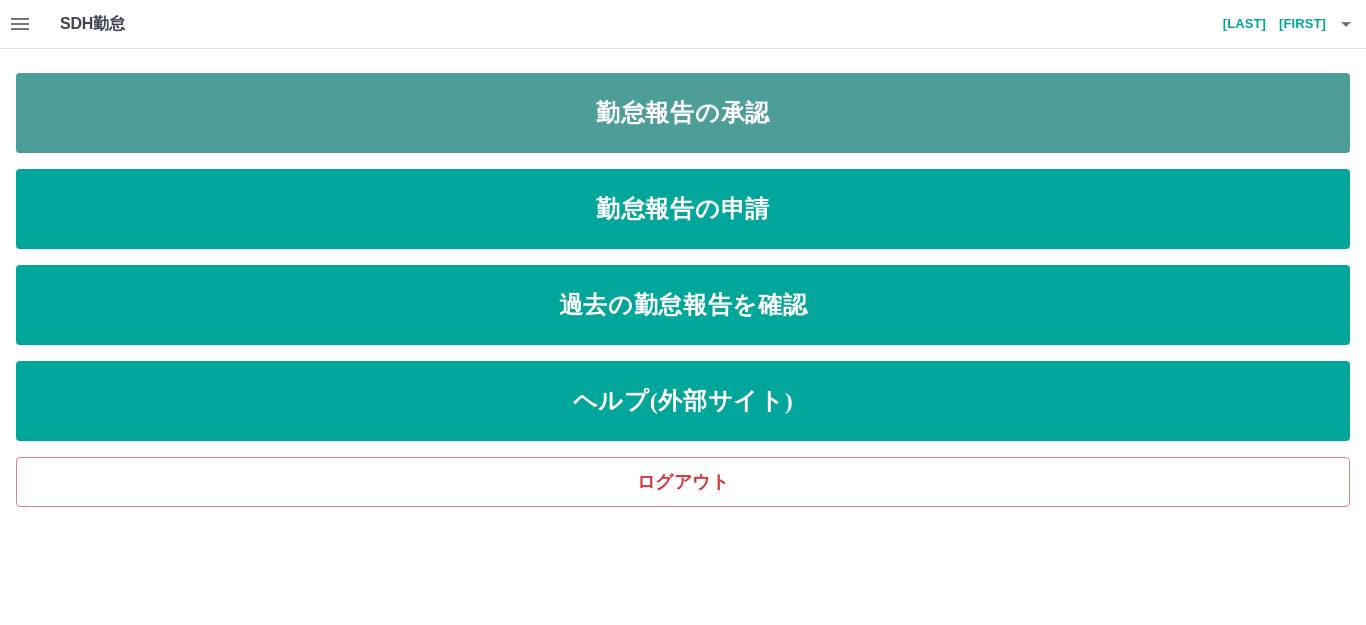 click on "勤怠報告の承認" at bounding box center (683, 113) 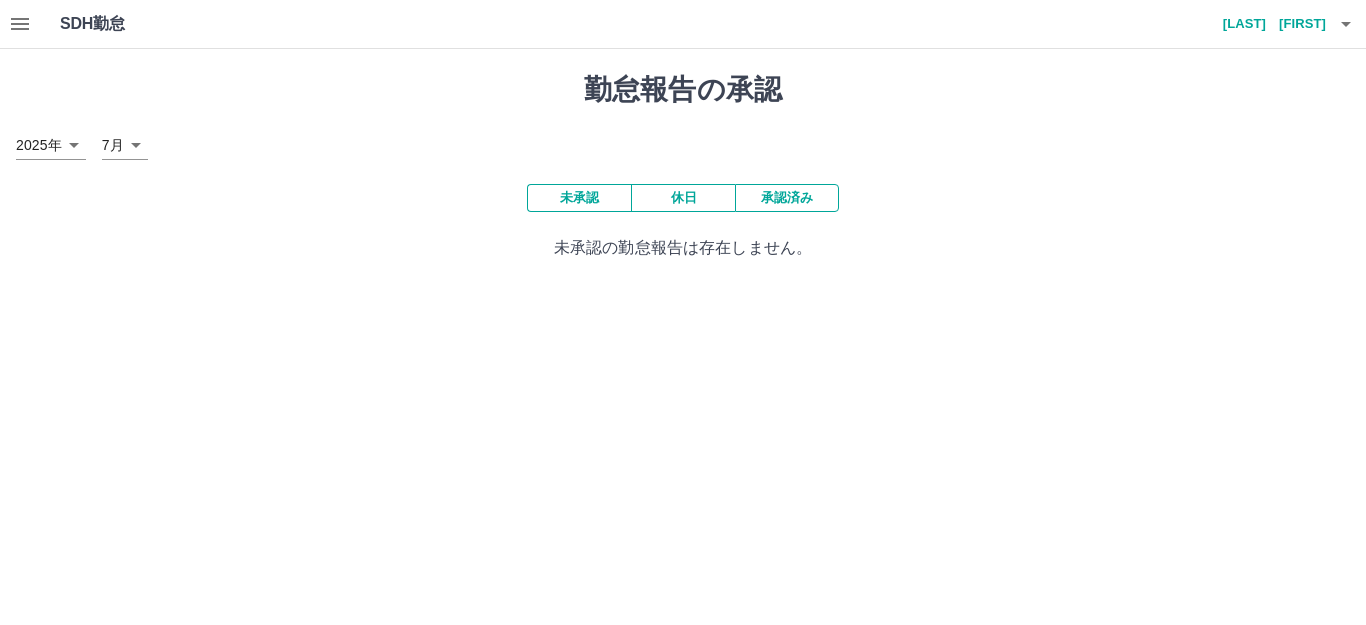 click on "[LAST]　[FIRST]" at bounding box center [1266, 24] 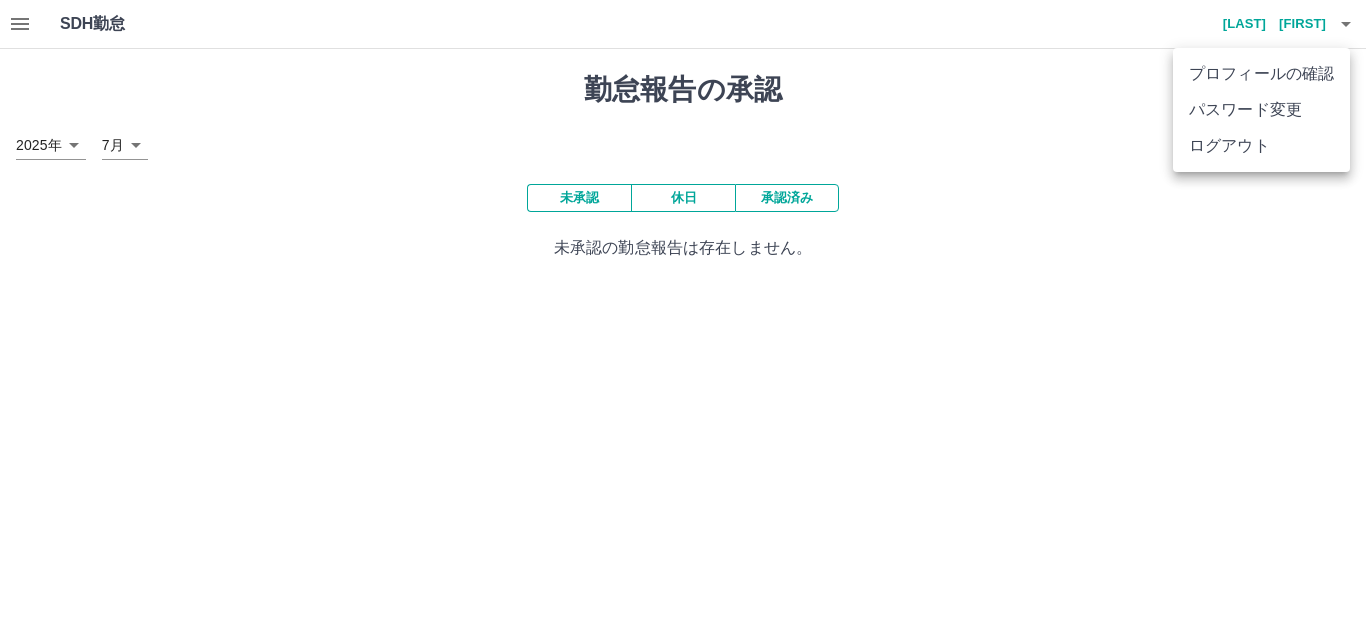 click at bounding box center (683, 312) 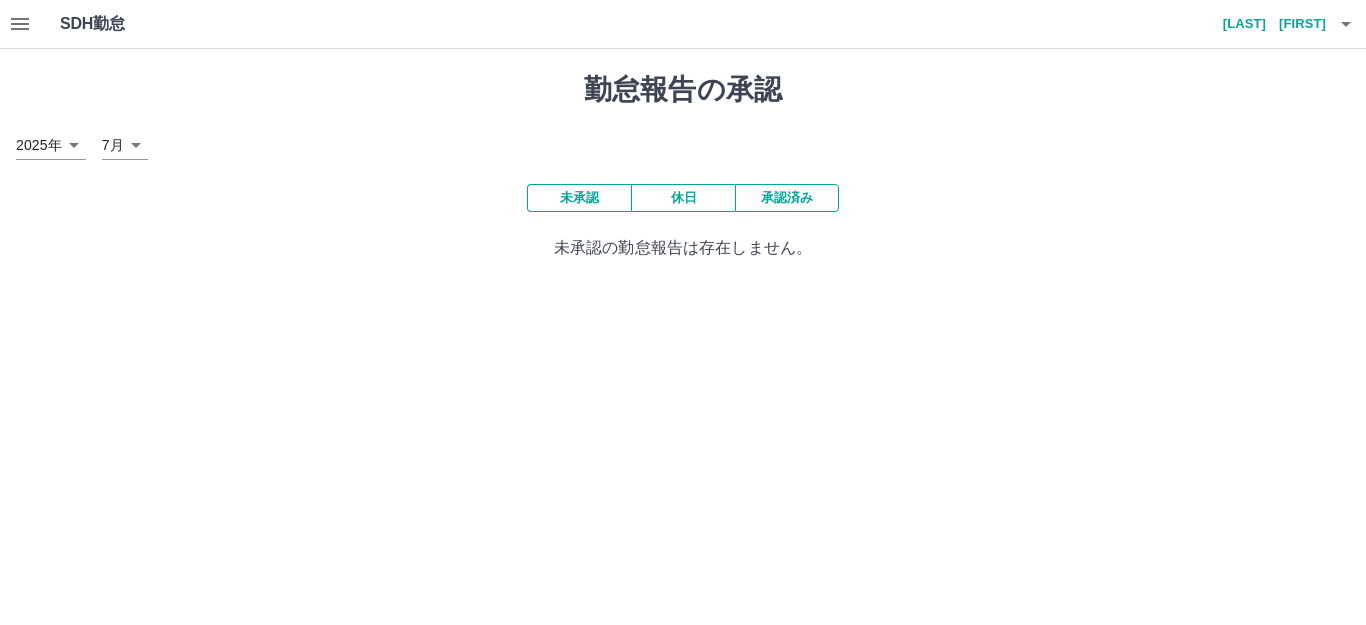 click at bounding box center [20, 24] 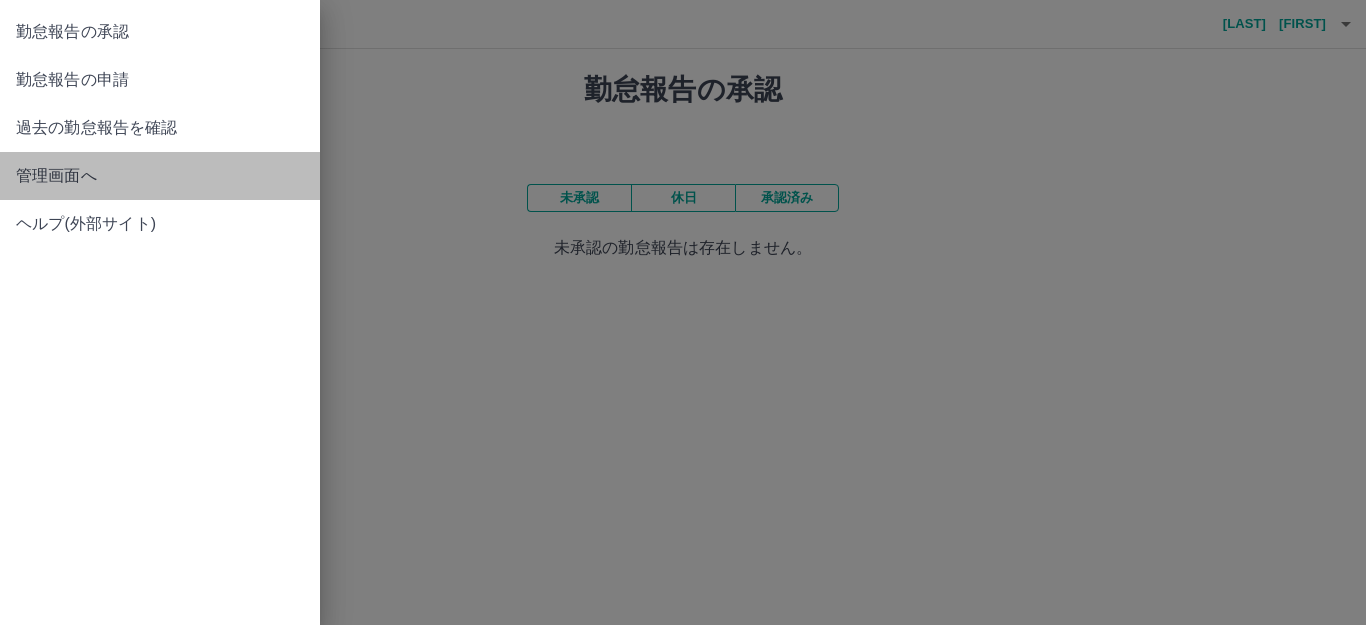 click on "管理画面へ" at bounding box center [160, 32] 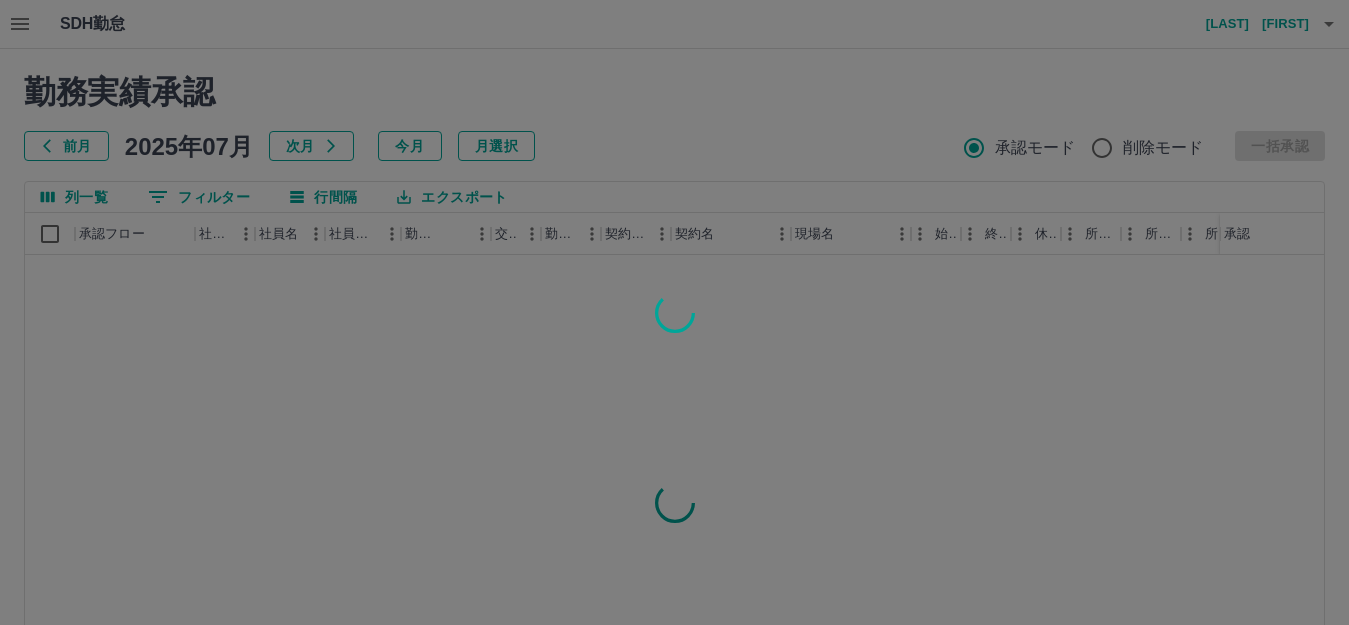 click at bounding box center [674, 312] 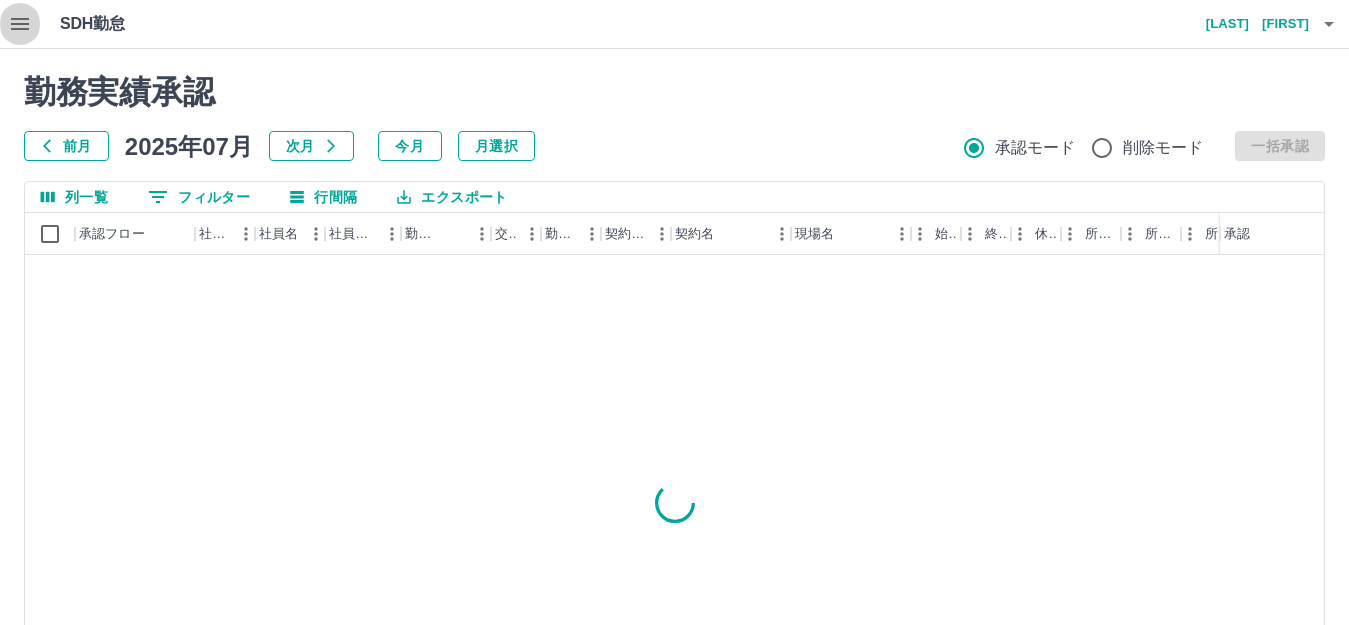 click at bounding box center (20, 24) 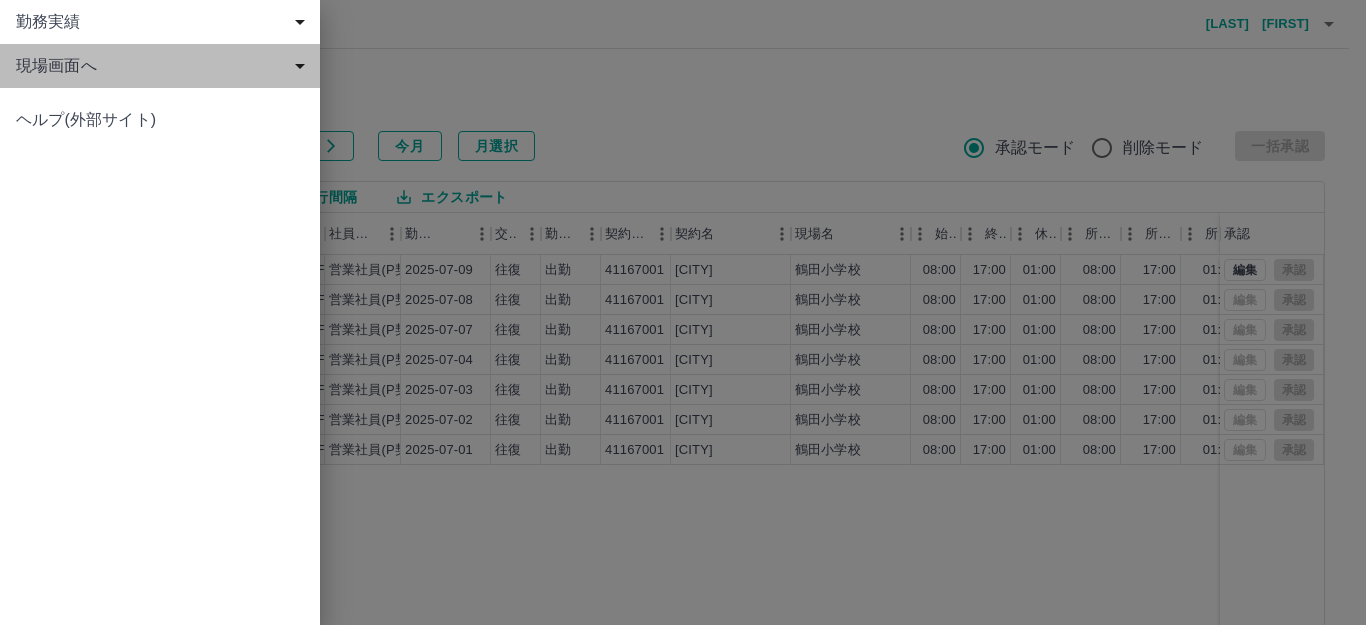 click on "現場画面へ" at bounding box center (164, 22) 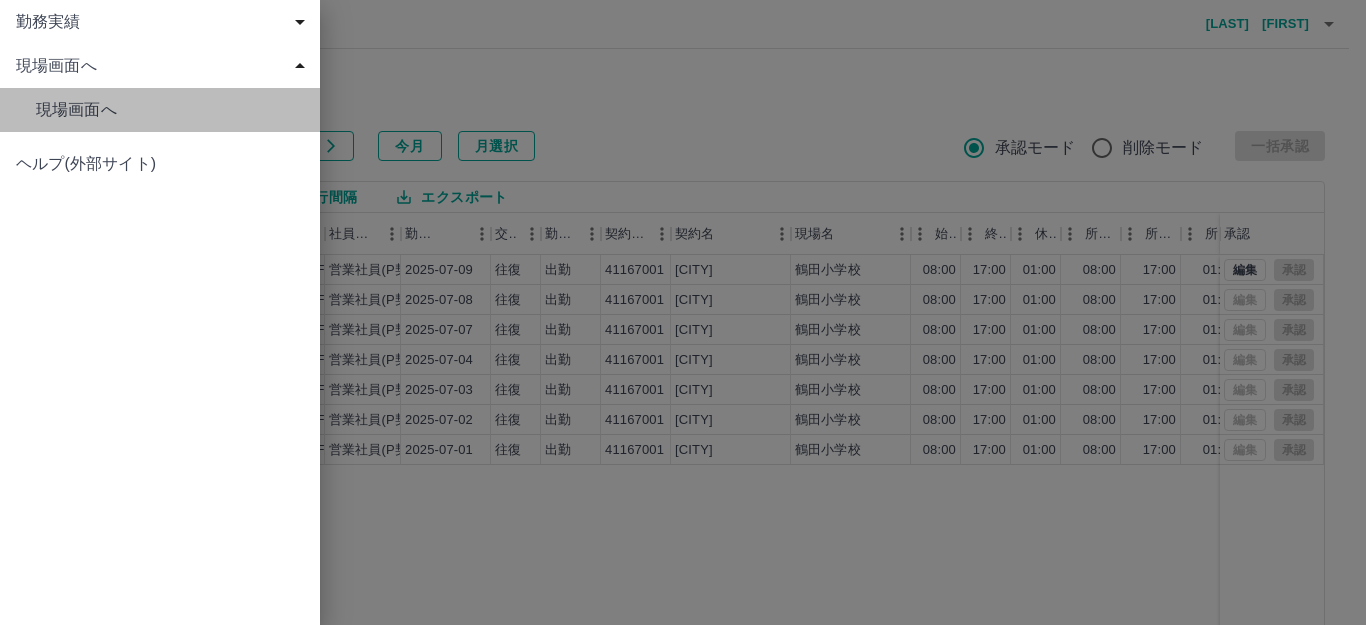 click on "現場画面へ" at bounding box center [160, 110] 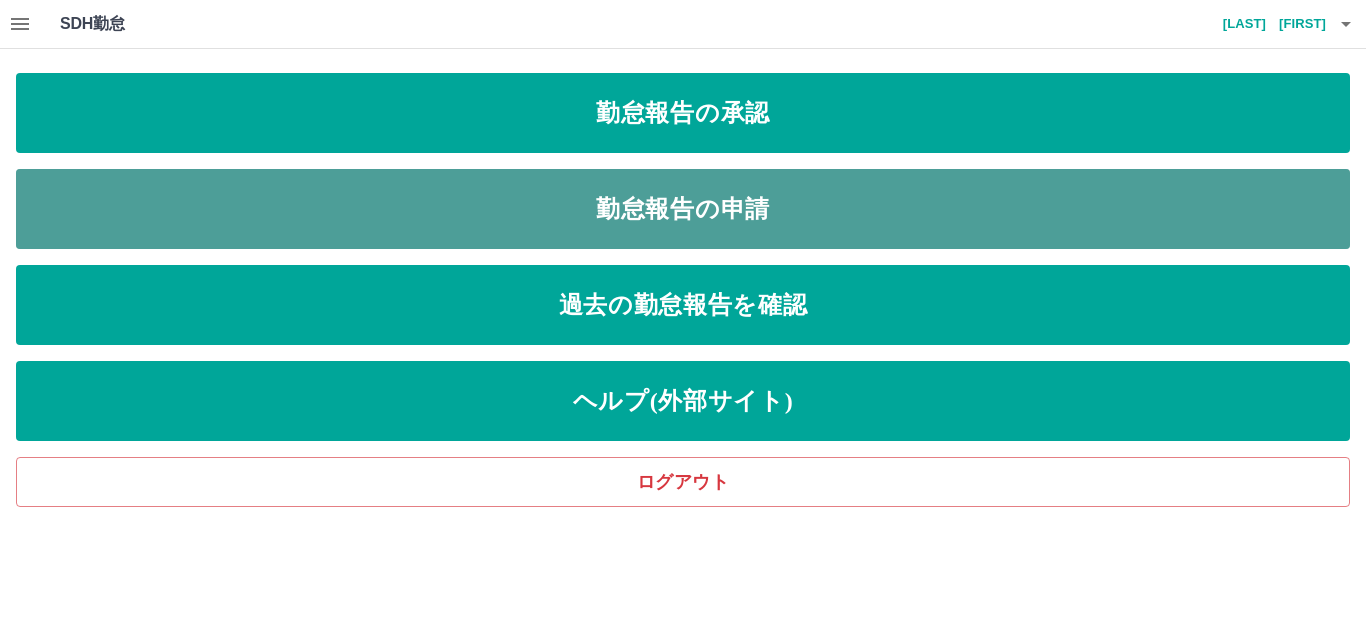 click on "勤怠報告の申請" at bounding box center (683, 113) 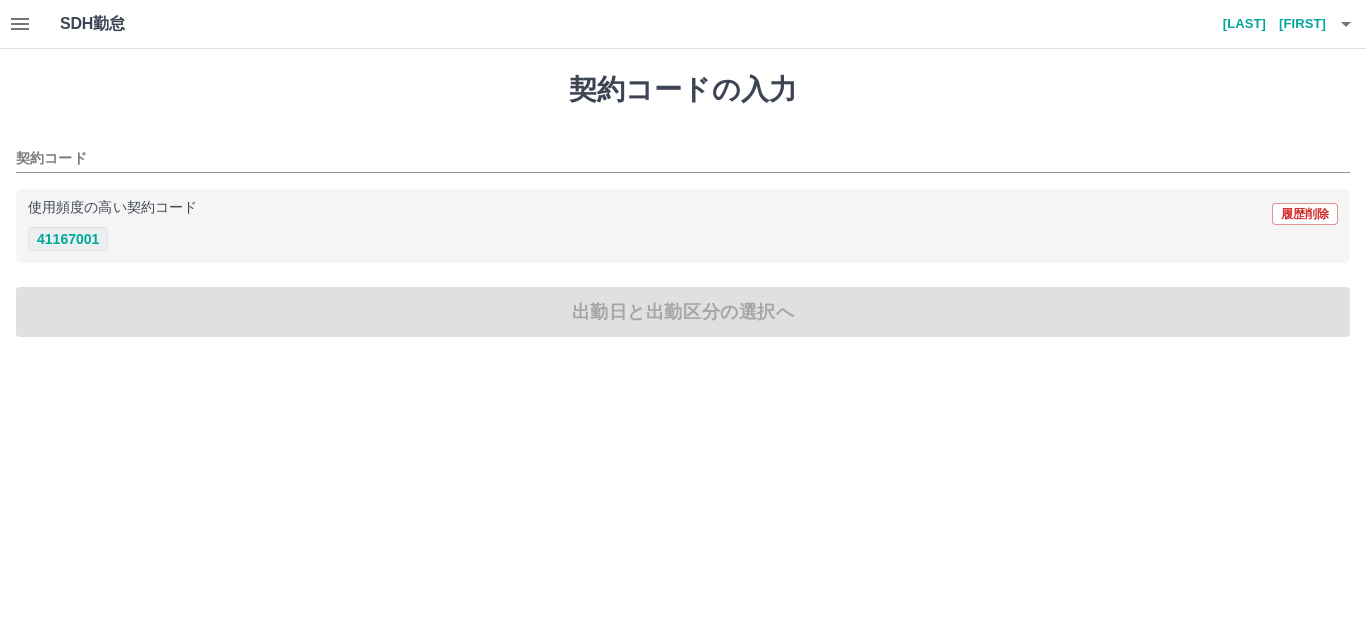 click on "41167001" at bounding box center (68, 239) 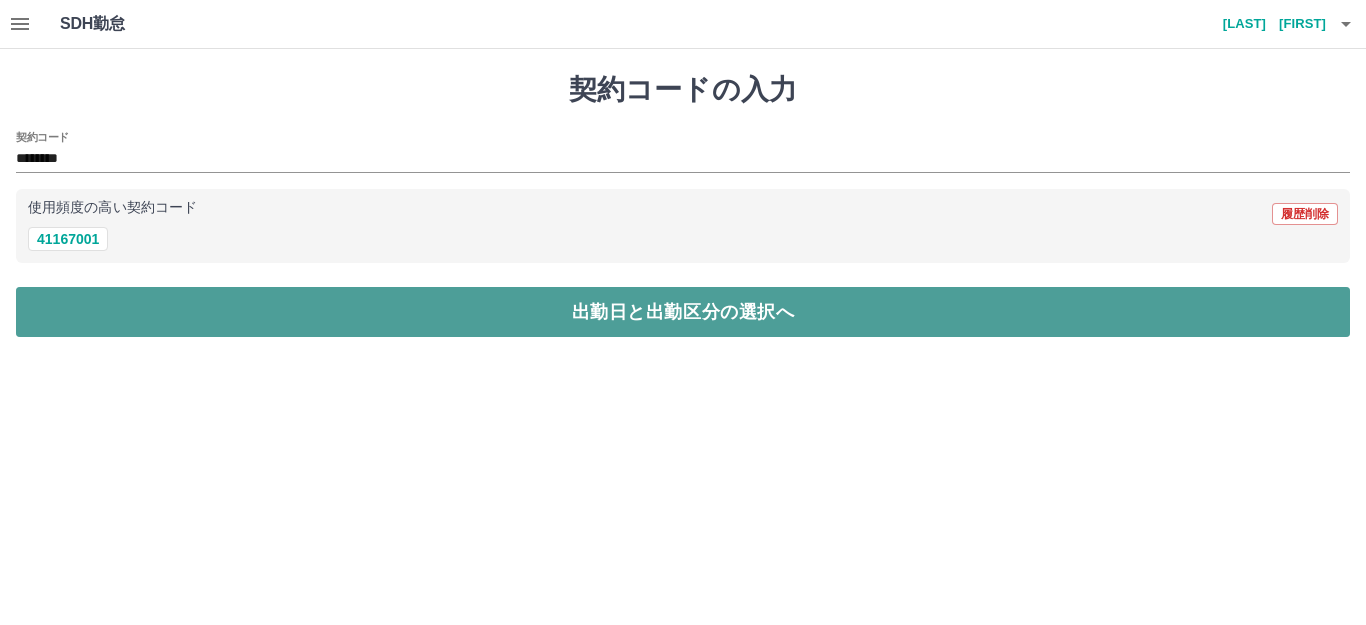 click on "出勤日と出勤区分の選択へ" at bounding box center (683, 312) 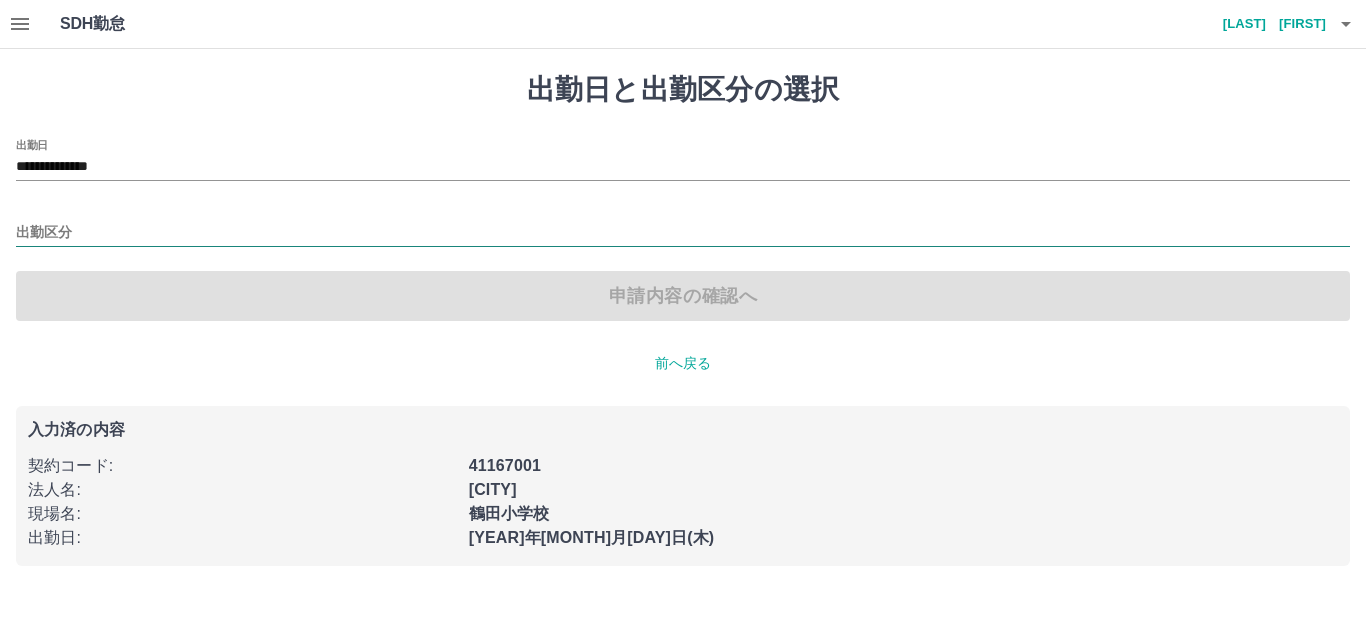 click on "出勤区分" at bounding box center [683, 233] 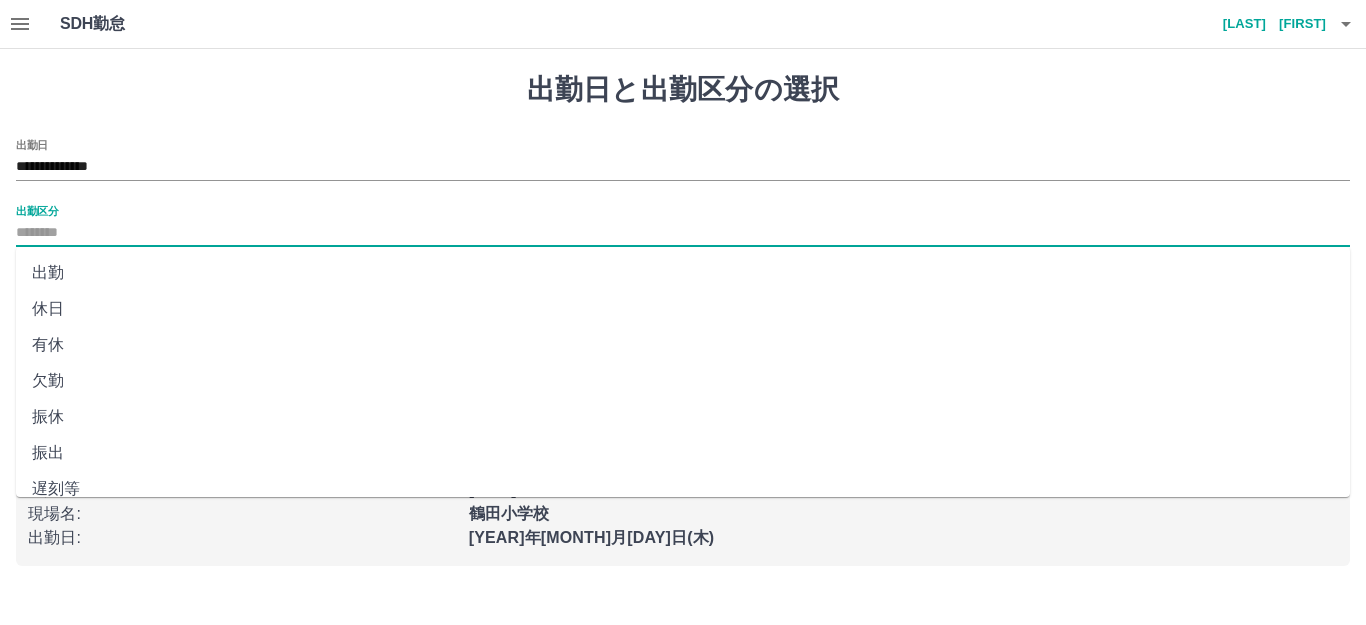 click on "出勤" at bounding box center (683, 273) 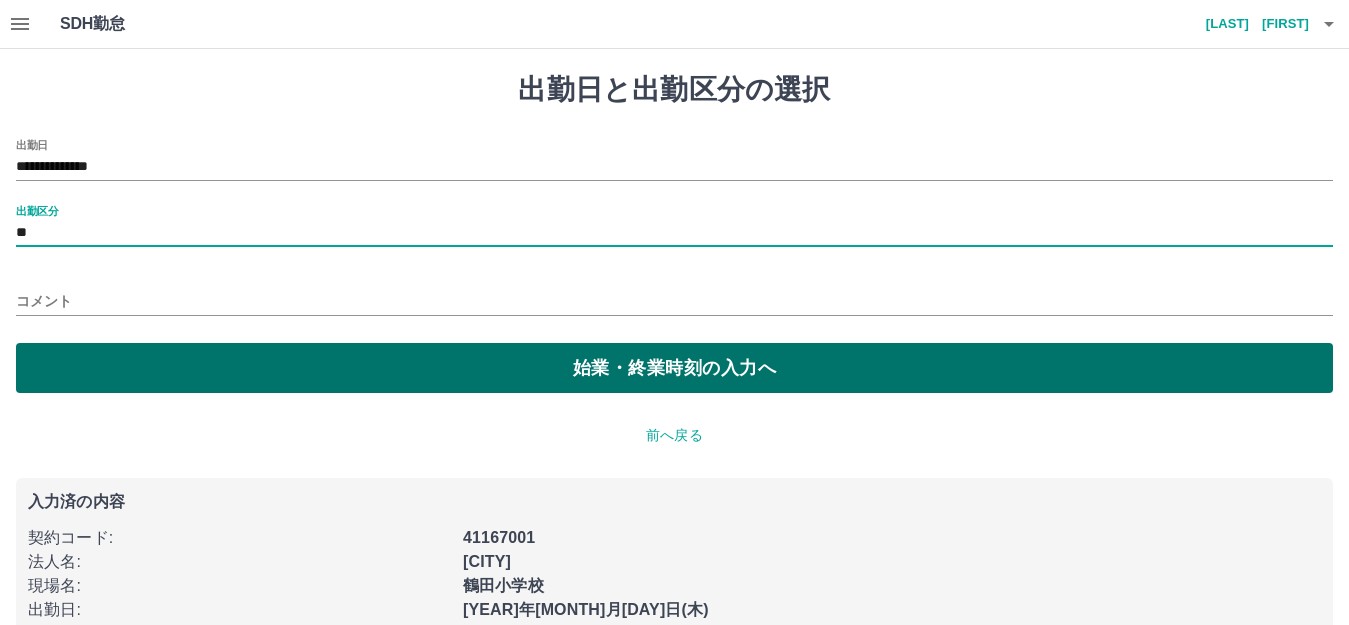 click on "始業・終業時刻の入力へ" at bounding box center (674, 368) 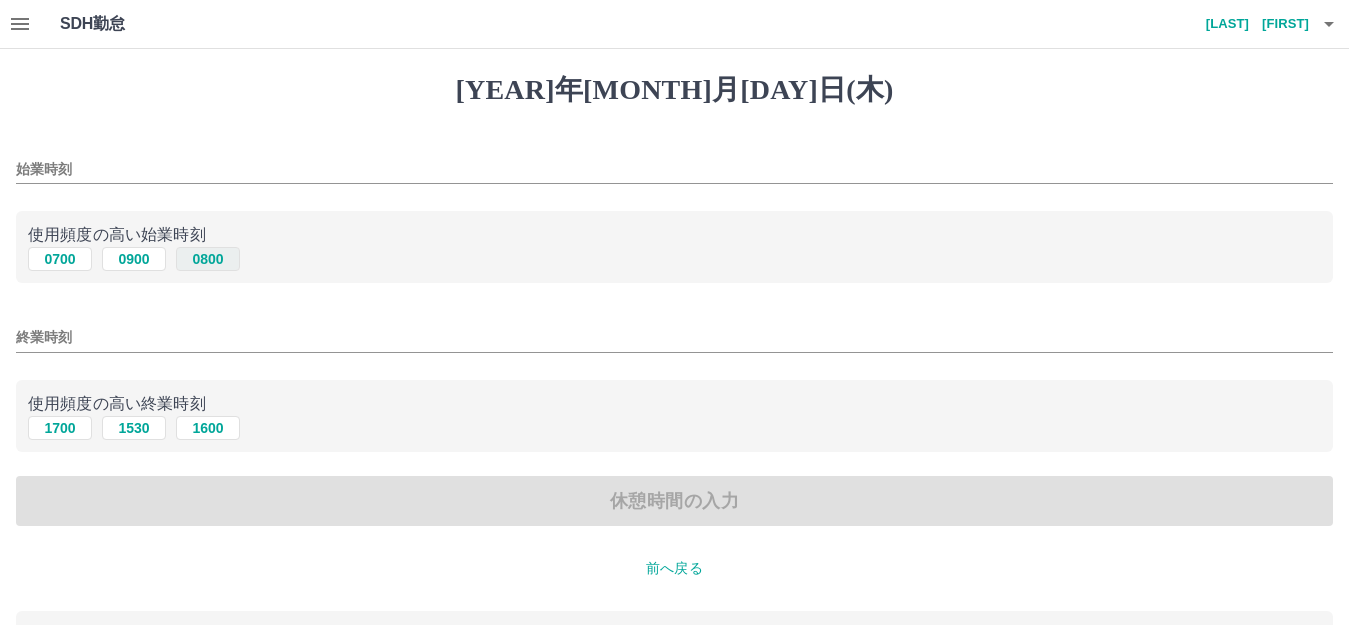 click on "0800" at bounding box center [208, 259] 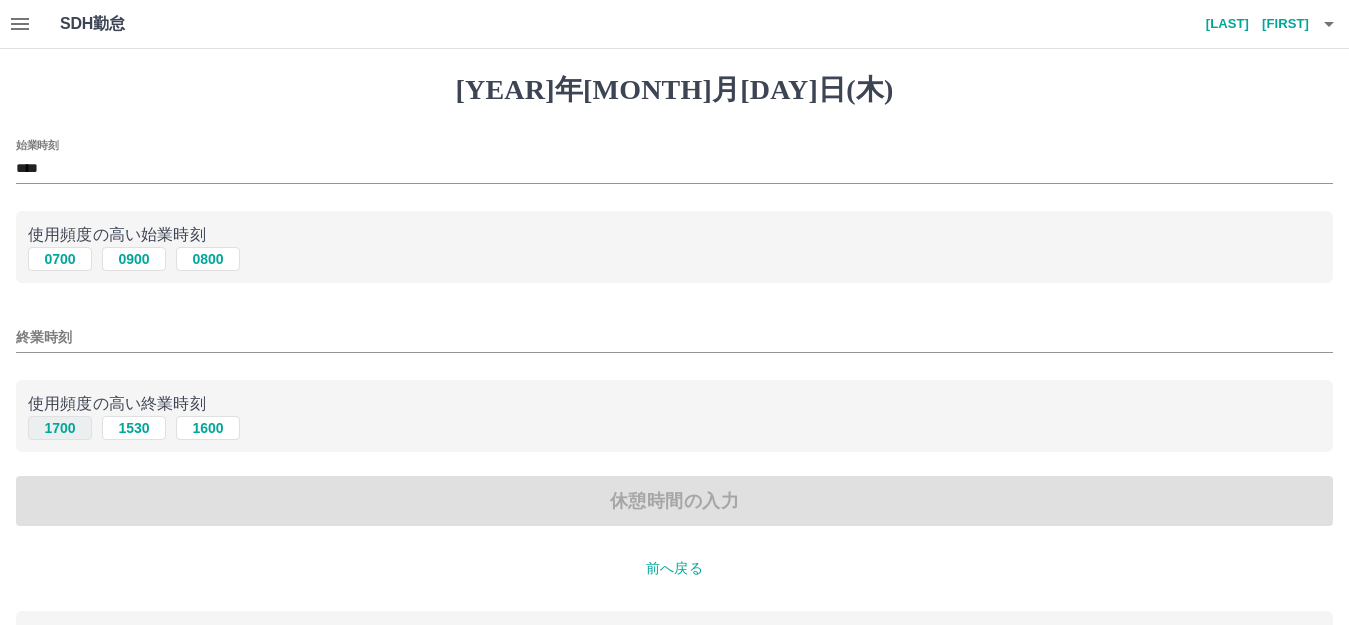 click on "1700" at bounding box center [60, 259] 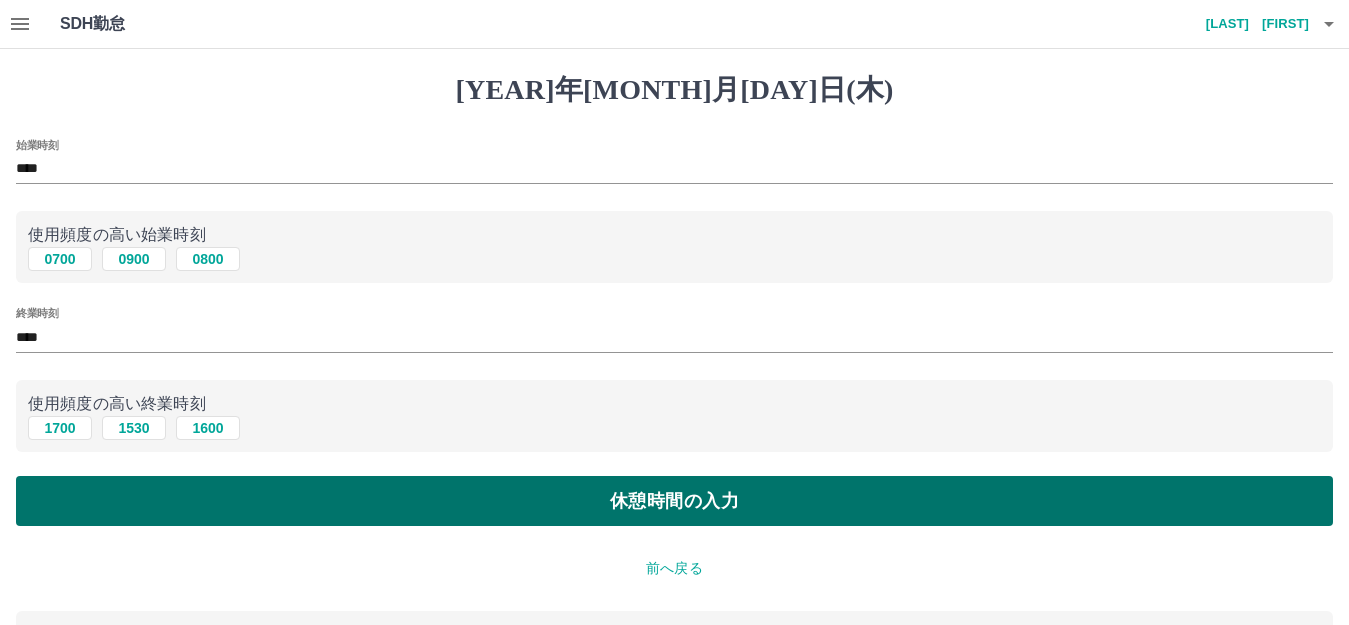 click on "休憩時間の入力" at bounding box center (674, 501) 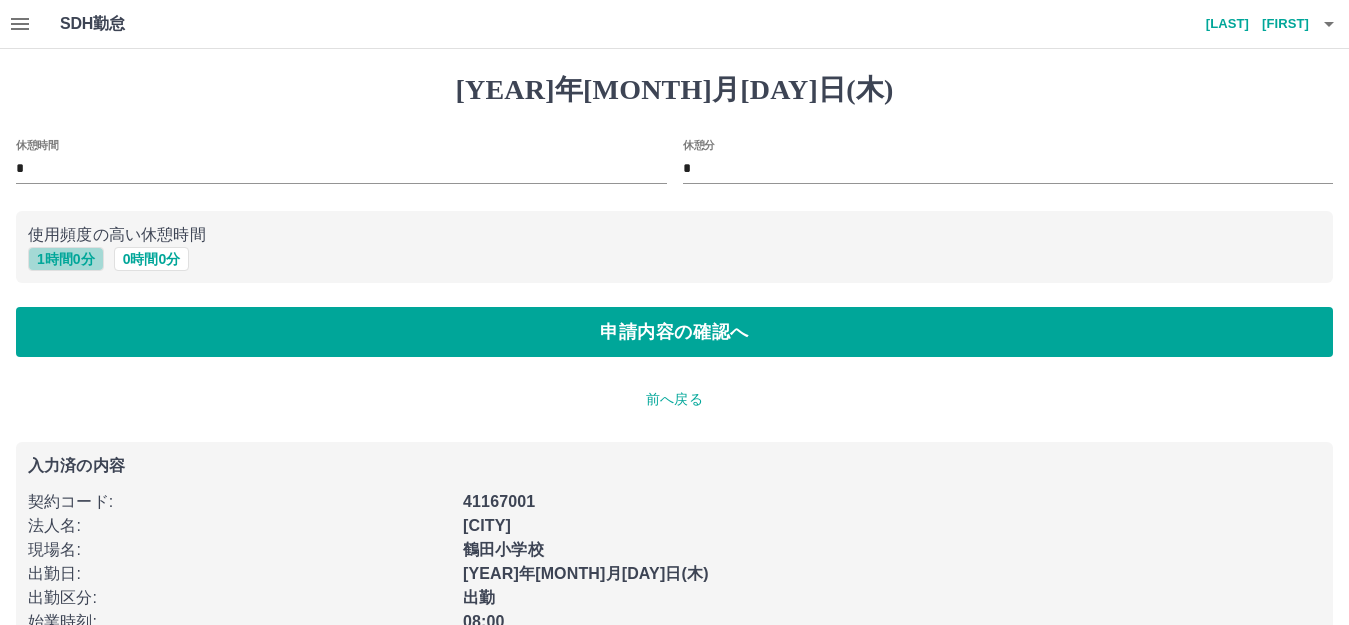 click on "1 時間 0 分" at bounding box center [66, 259] 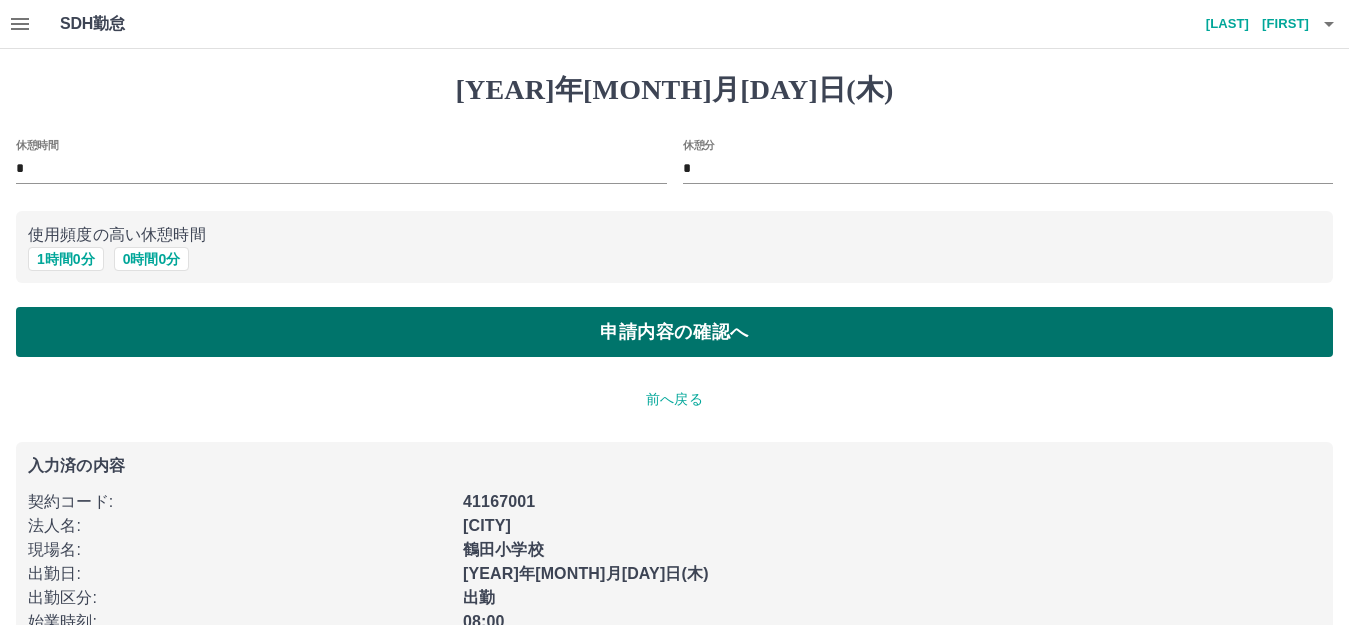 click on "申請内容の確認へ" at bounding box center [674, 332] 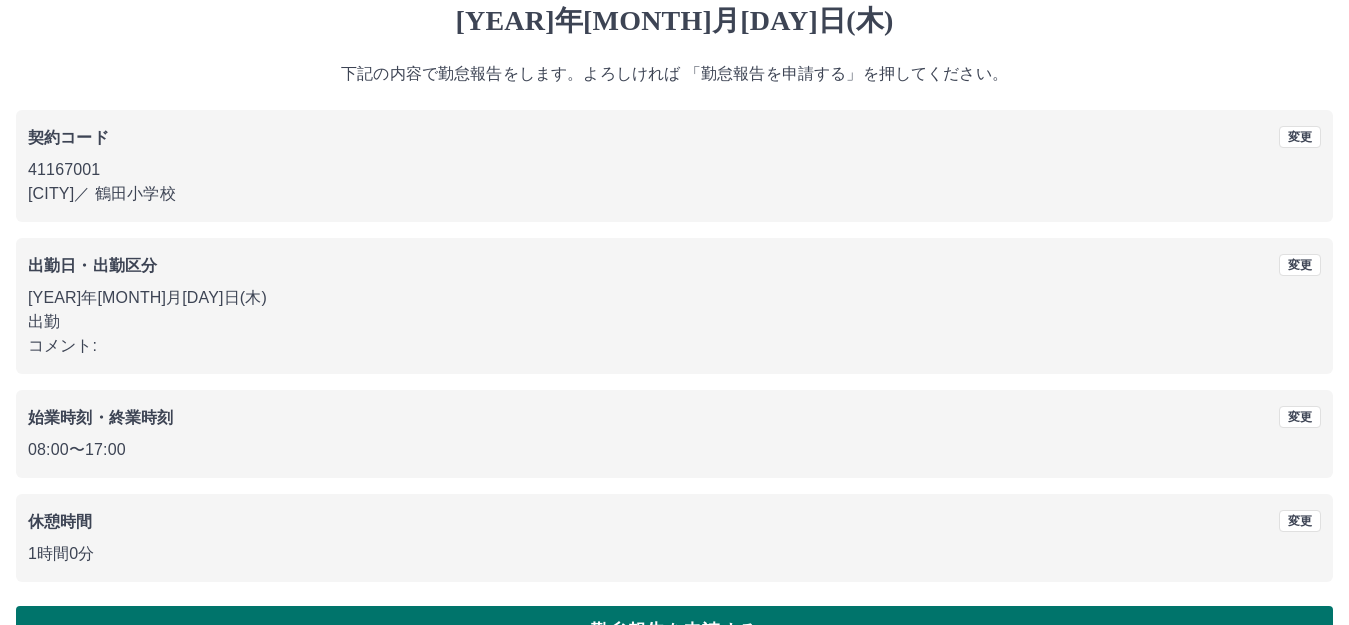 scroll, scrollTop: 124, scrollLeft: 0, axis: vertical 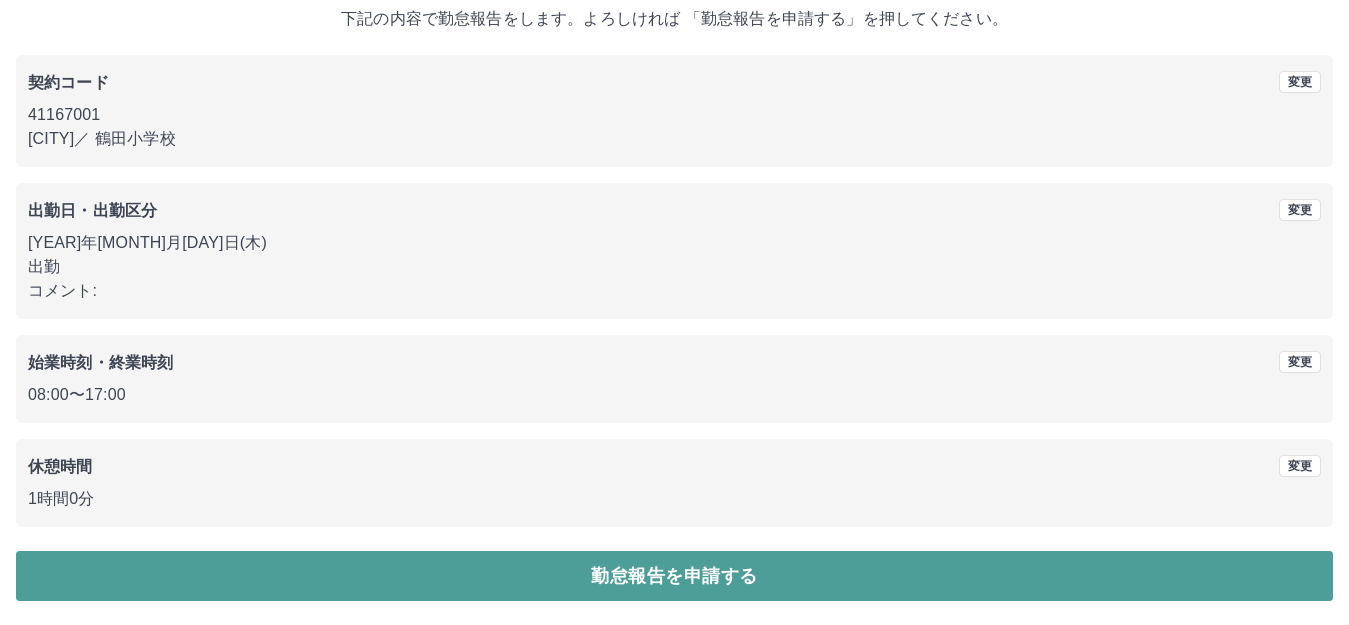 click on "勤怠報告を申請する" at bounding box center (674, 576) 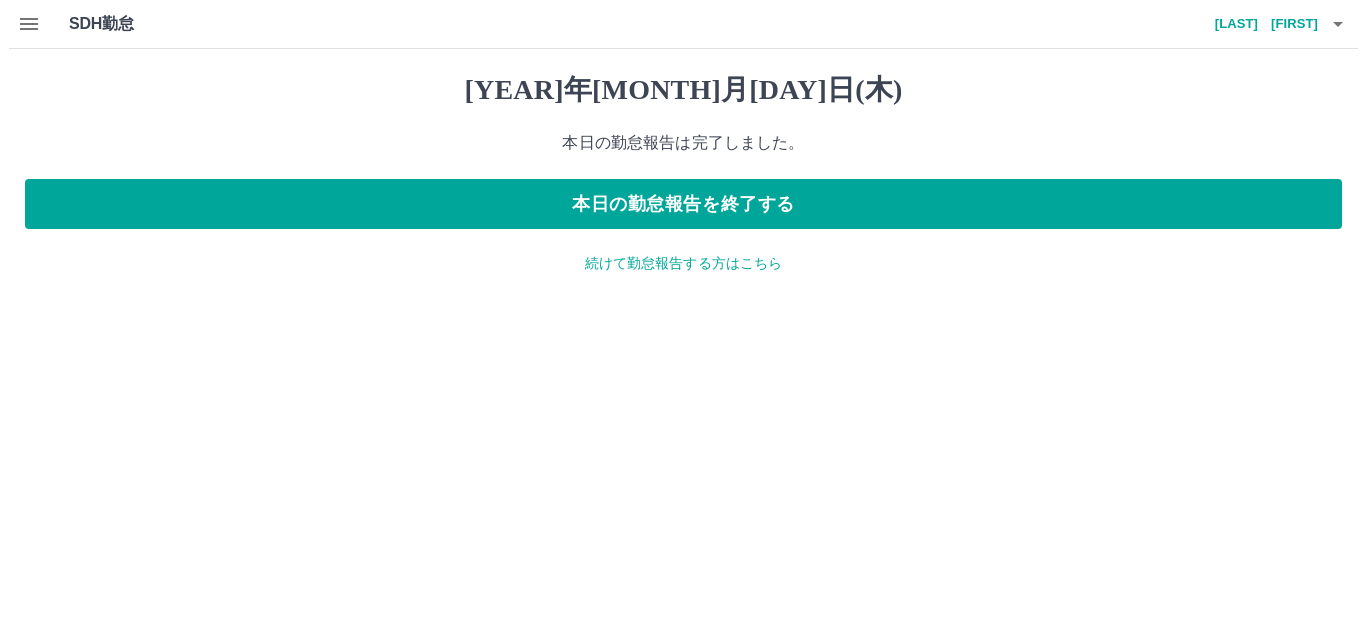 scroll, scrollTop: 0, scrollLeft: 0, axis: both 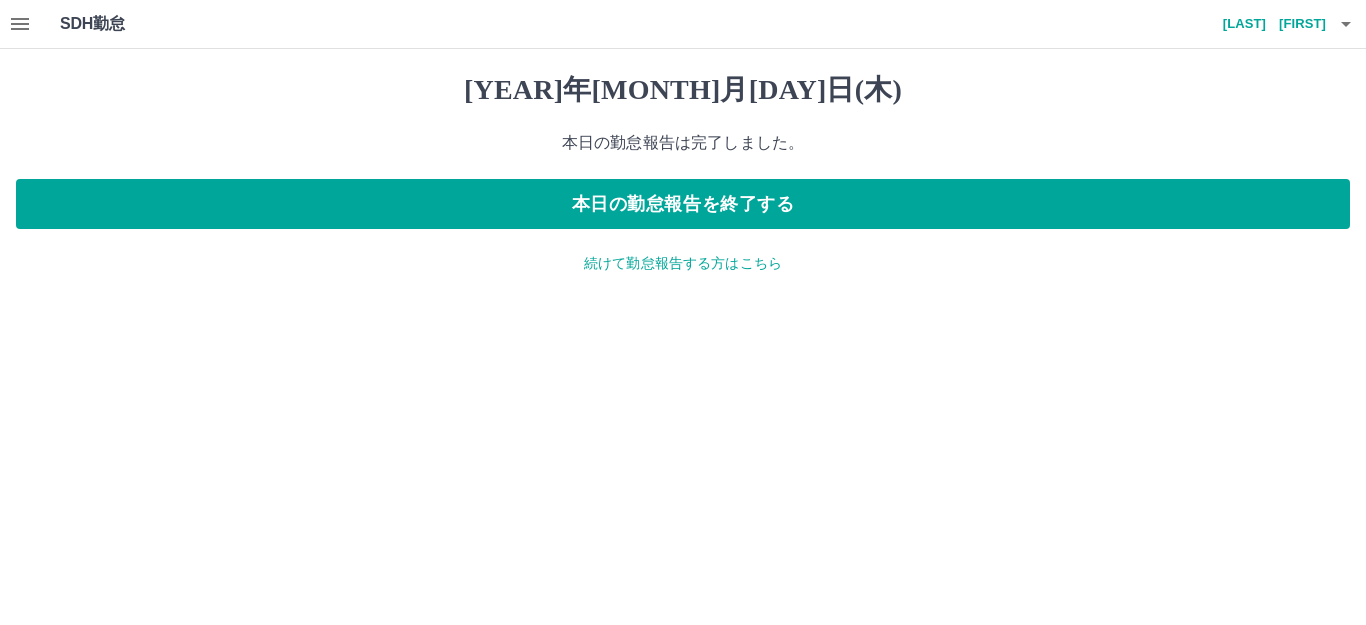 click on "森﨑　朋子" at bounding box center (1266, 24) 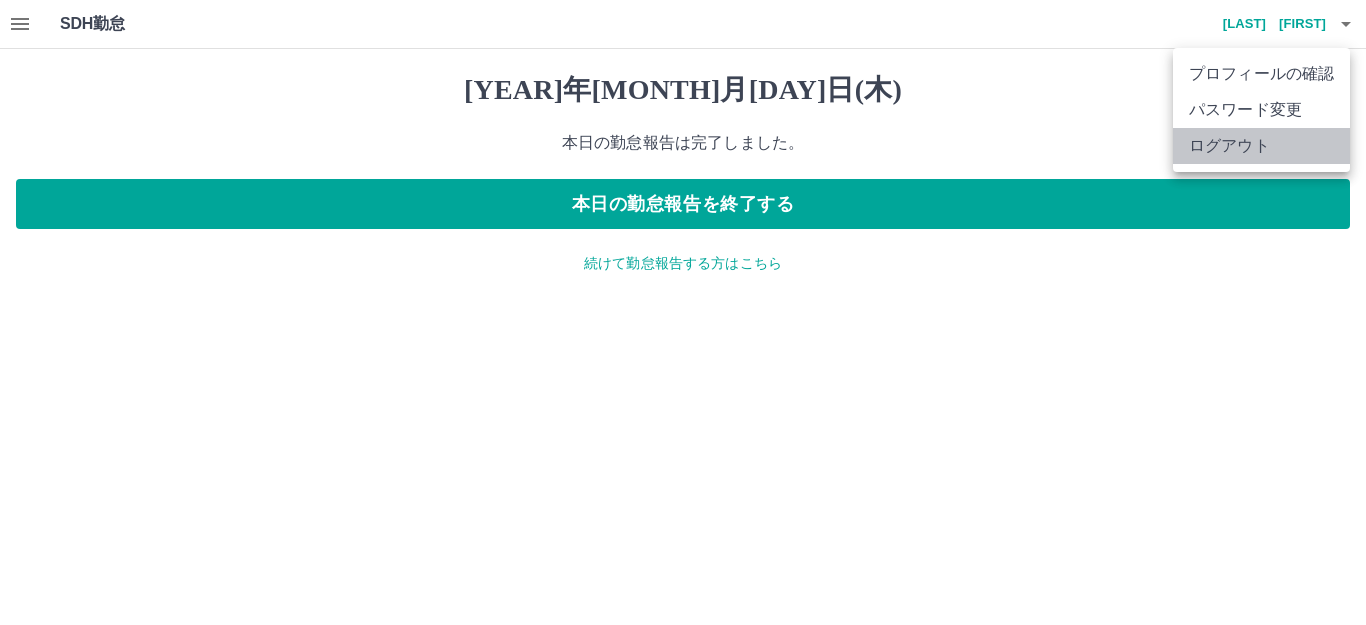 click on "ログアウト" at bounding box center [1261, 146] 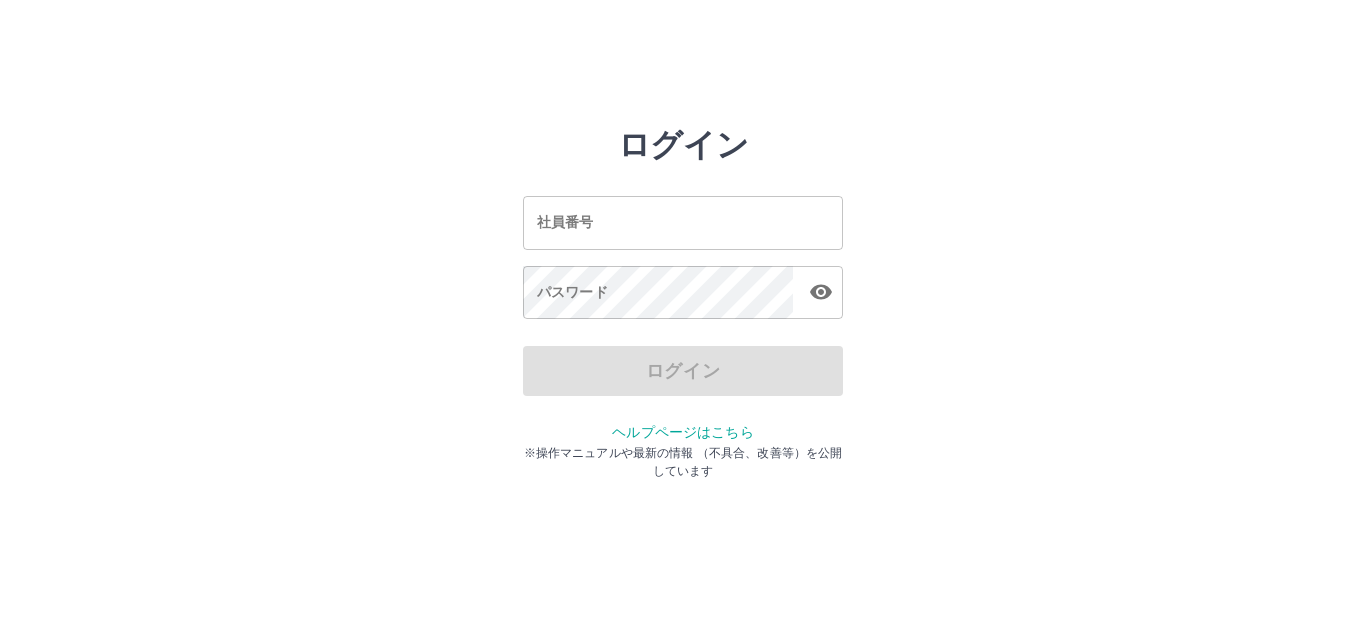 scroll, scrollTop: 0, scrollLeft: 0, axis: both 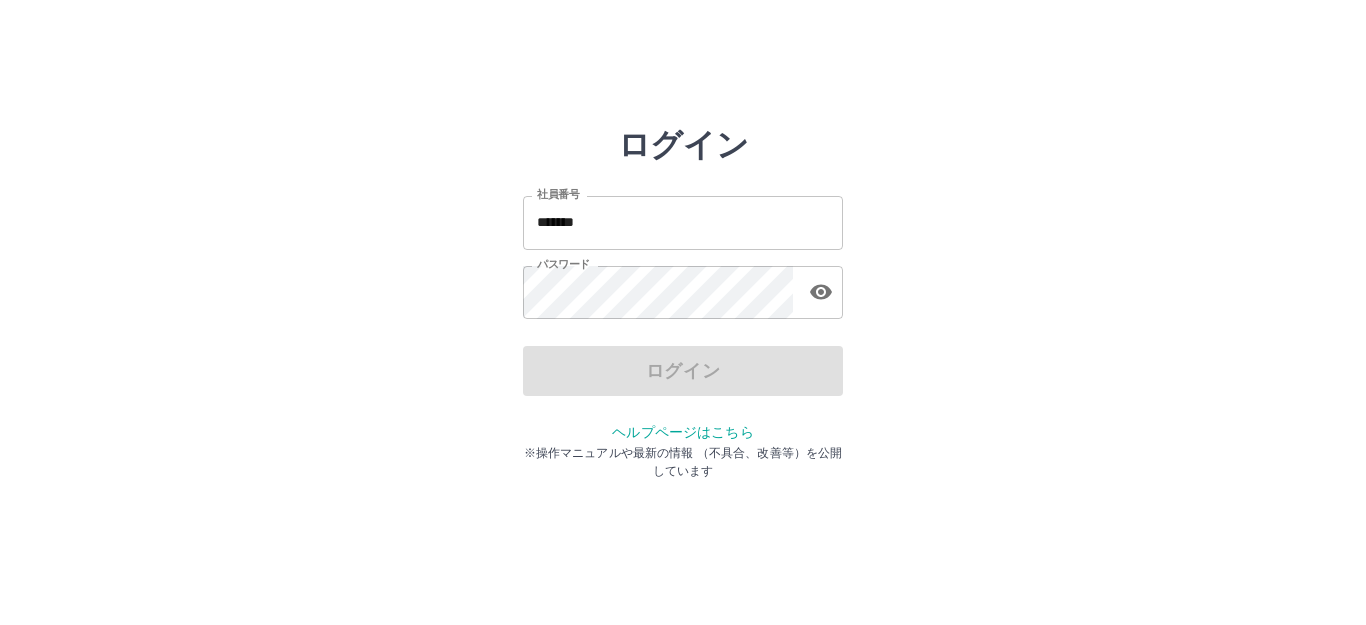 drag, startPoint x: 623, startPoint y: 225, endPoint x: 653, endPoint y: 225, distance: 30 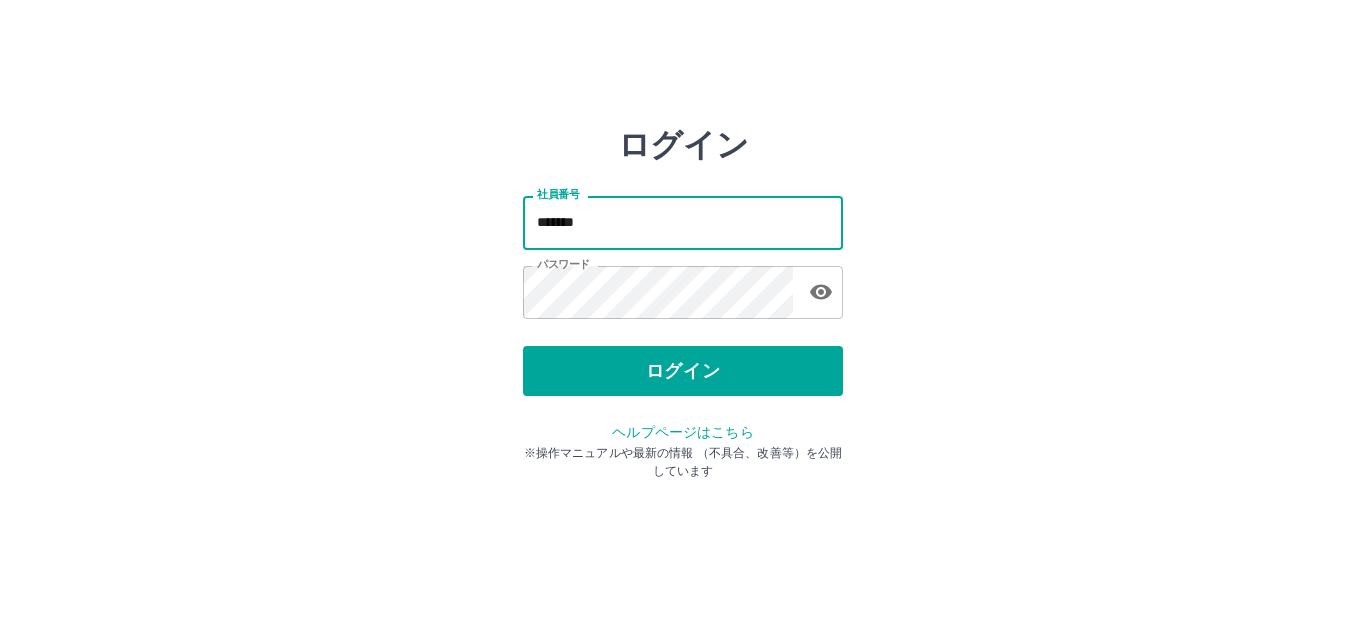 type on "*******" 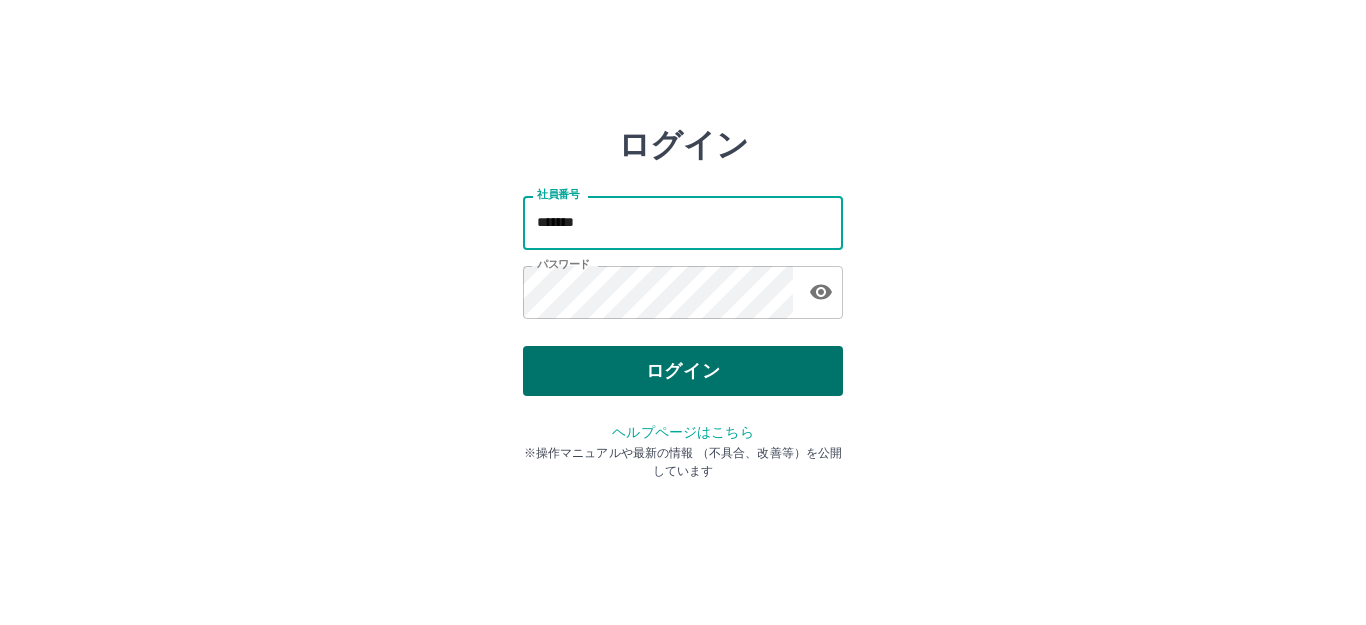 click on "ログイン" at bounding box center [683, 371] 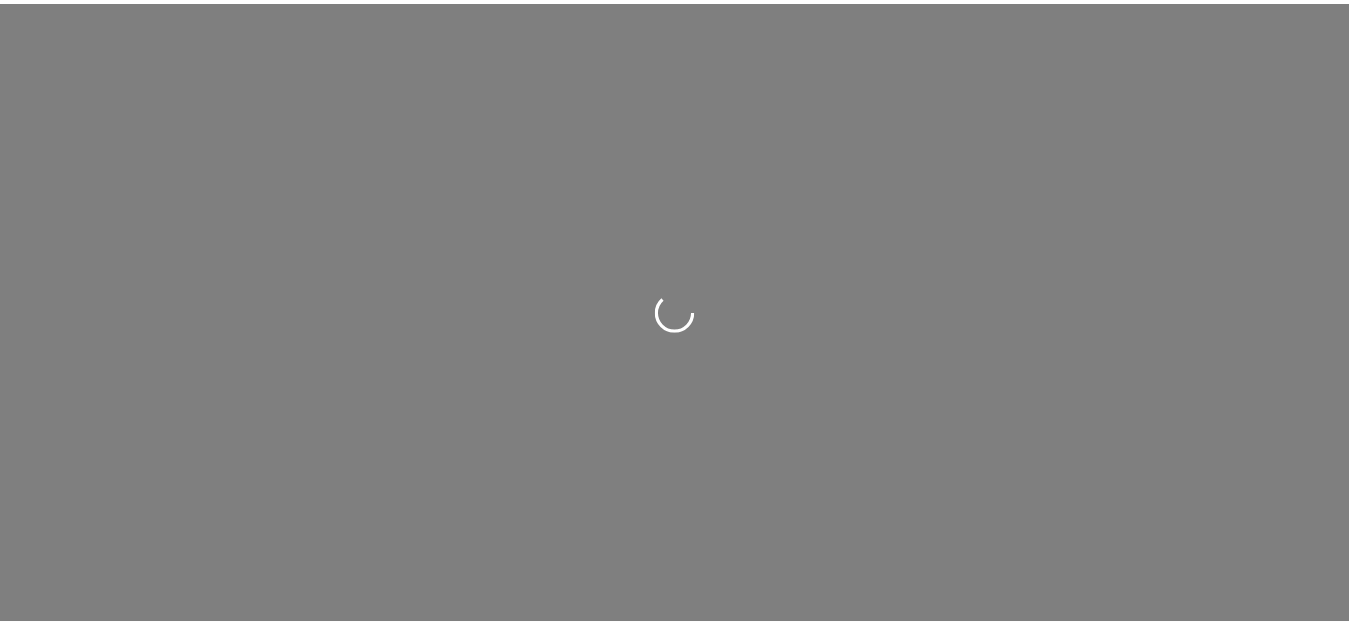 scroll, scrollTop: 0, scrollLeft: 0, axis: both 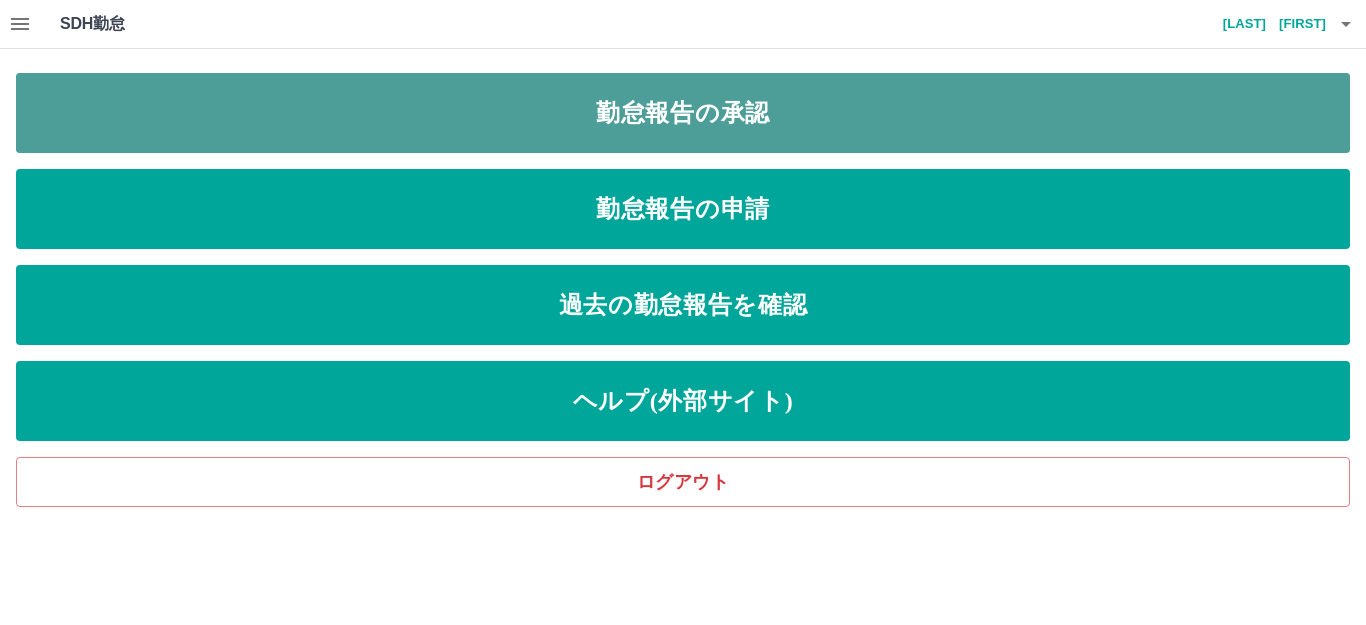 click on "勤怠報告の承認" at bounding box center [683, 113] 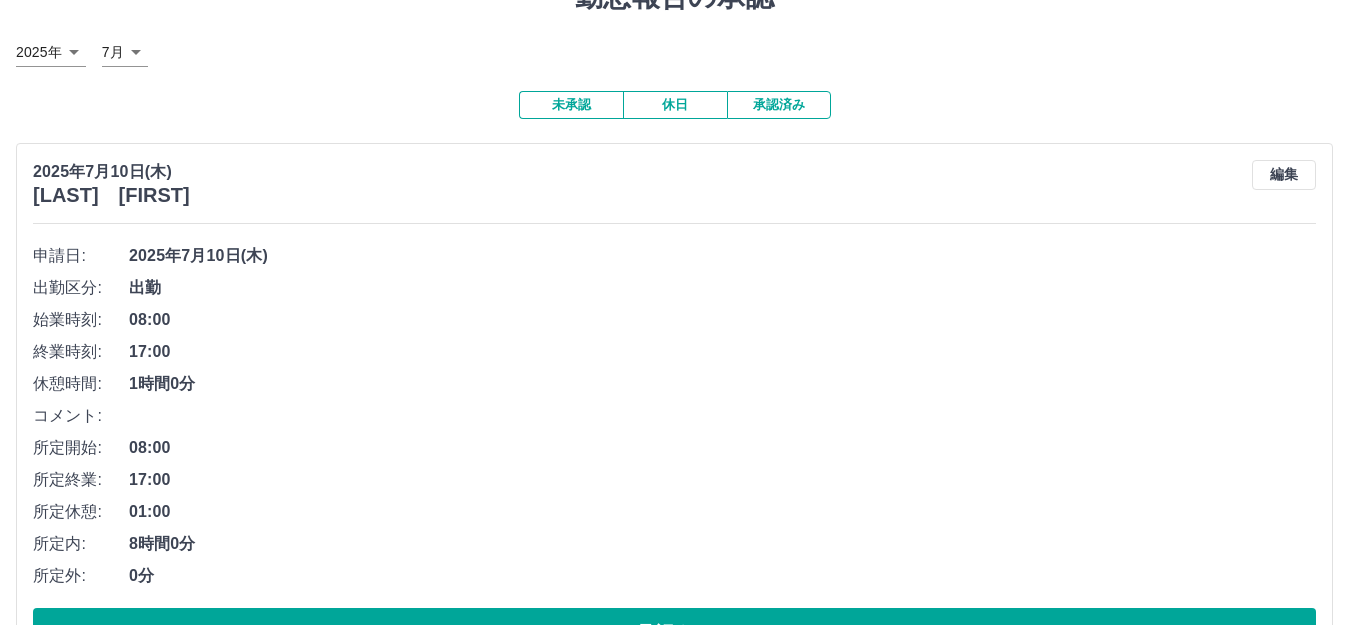 scroll, scrollTop: 169, scrollLeft: 0, axis: vertical 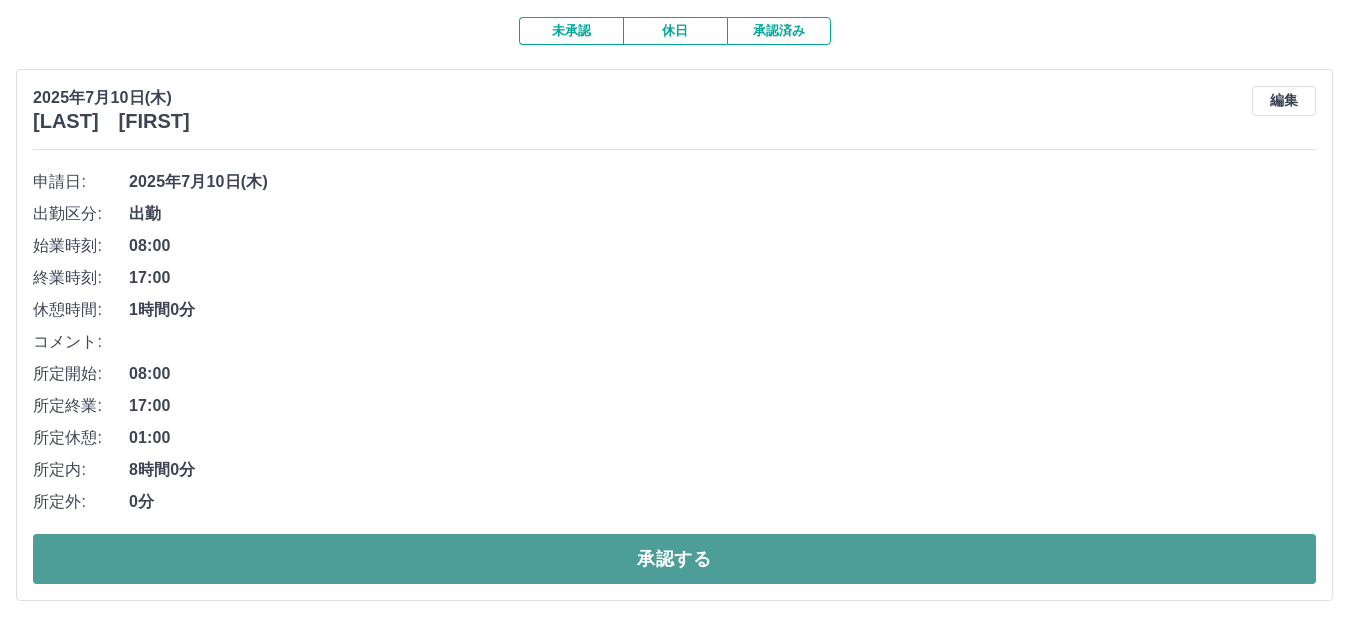 click on "承認する" at bounding box center (674, 559) 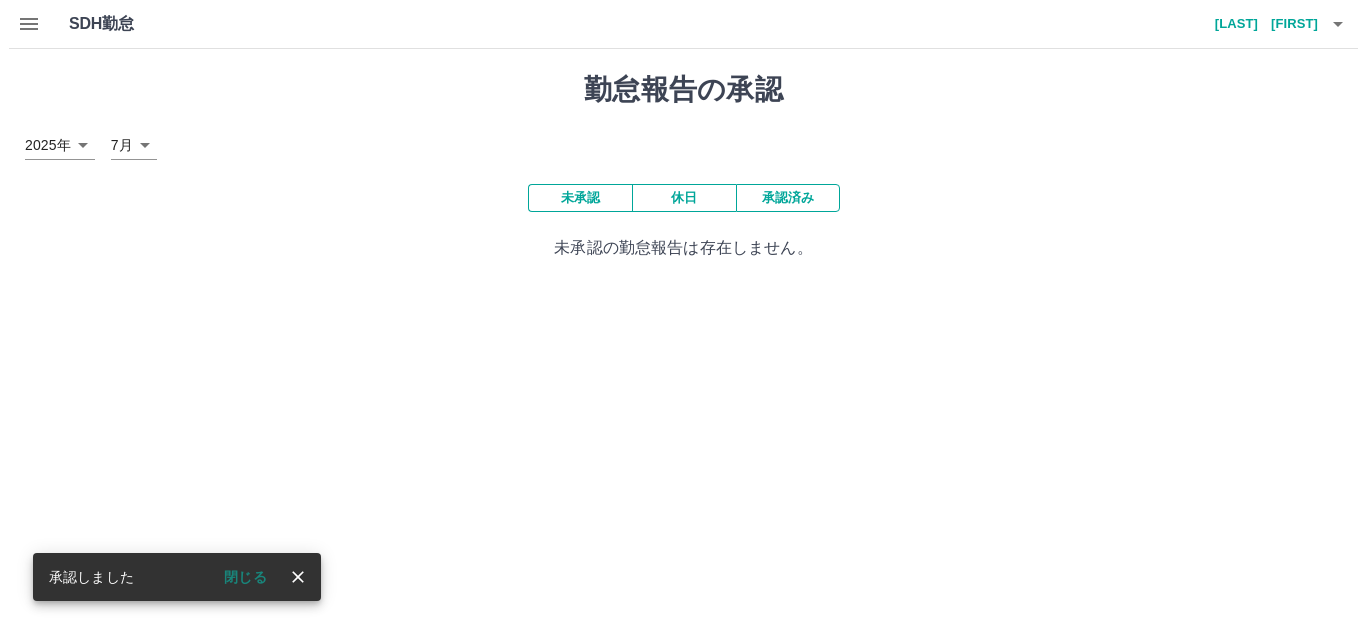 scroll, scrollTop: 0, scrollLeft: 0, axis: both 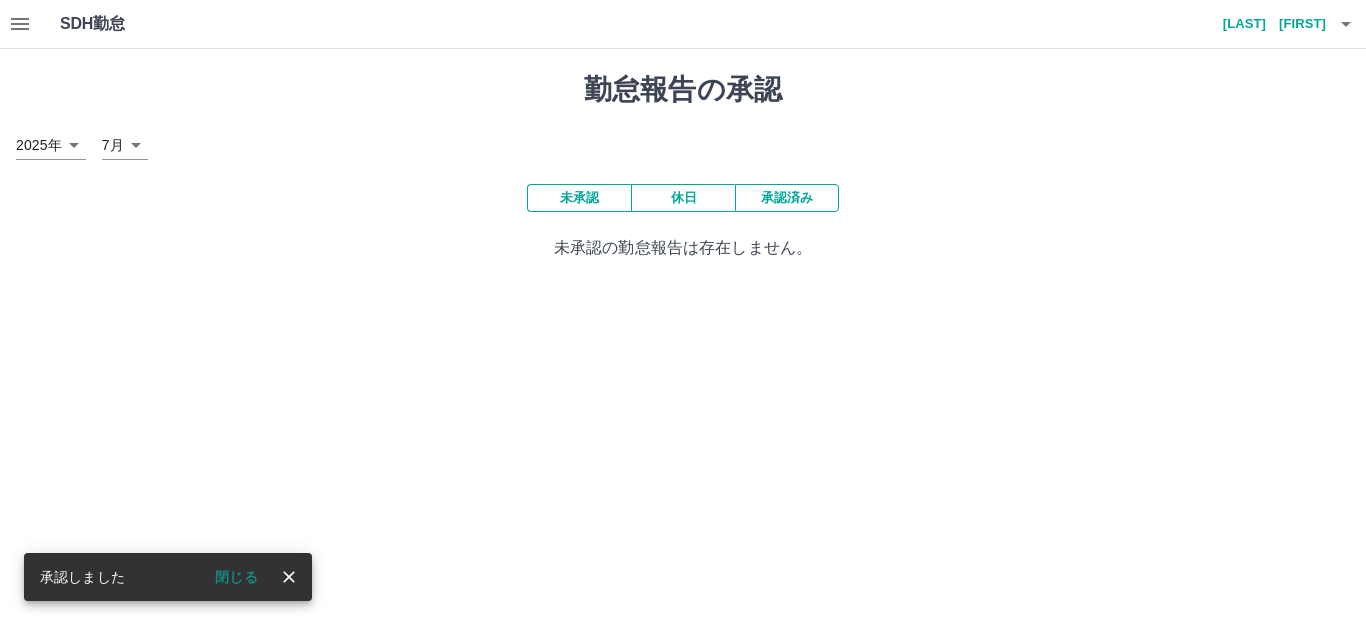 click at bounding box center [1346, 24] 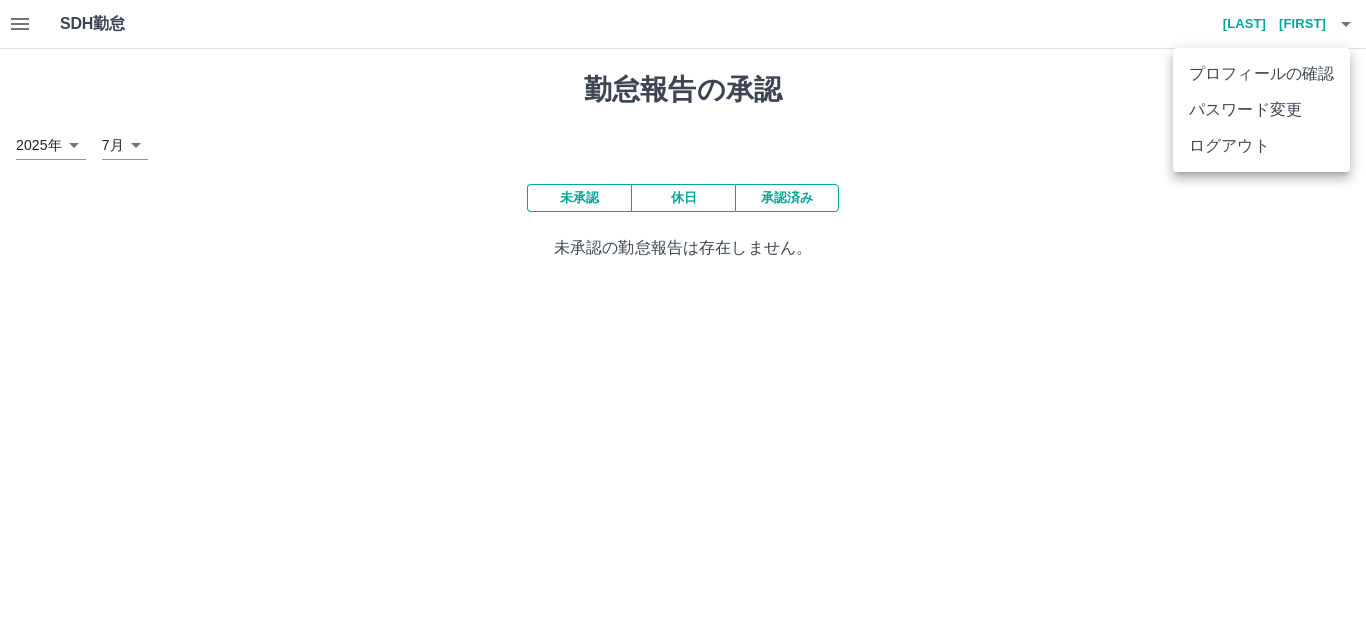 click on "ログアウト" at bounding box center [1261, 146] 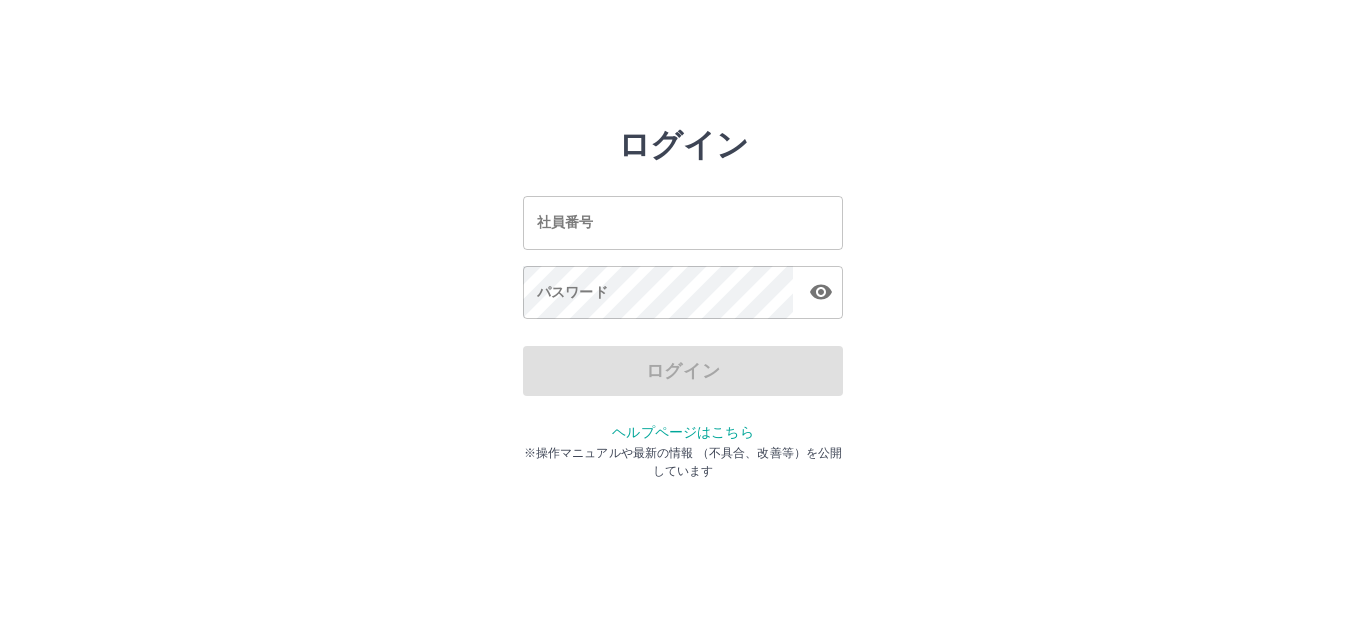 scroll, scrollTop: 0, scrollLeft: 0, axis: both 